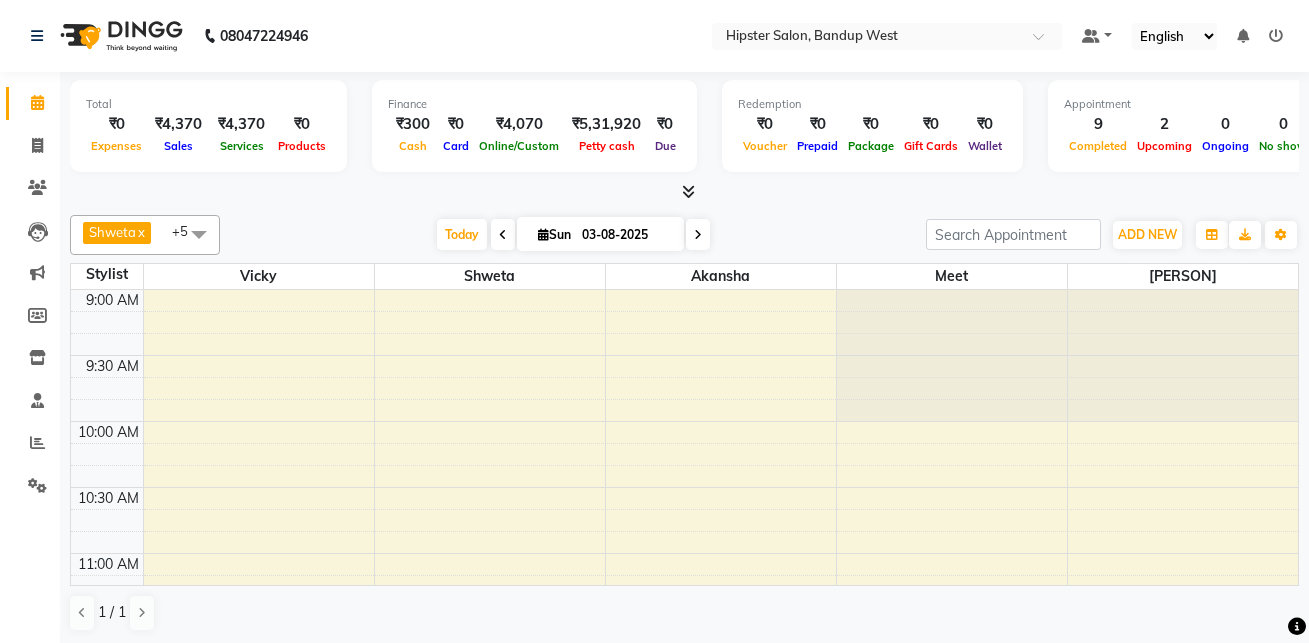 scroll, scrollTop: 0, scrollLeft: 0, axis: both 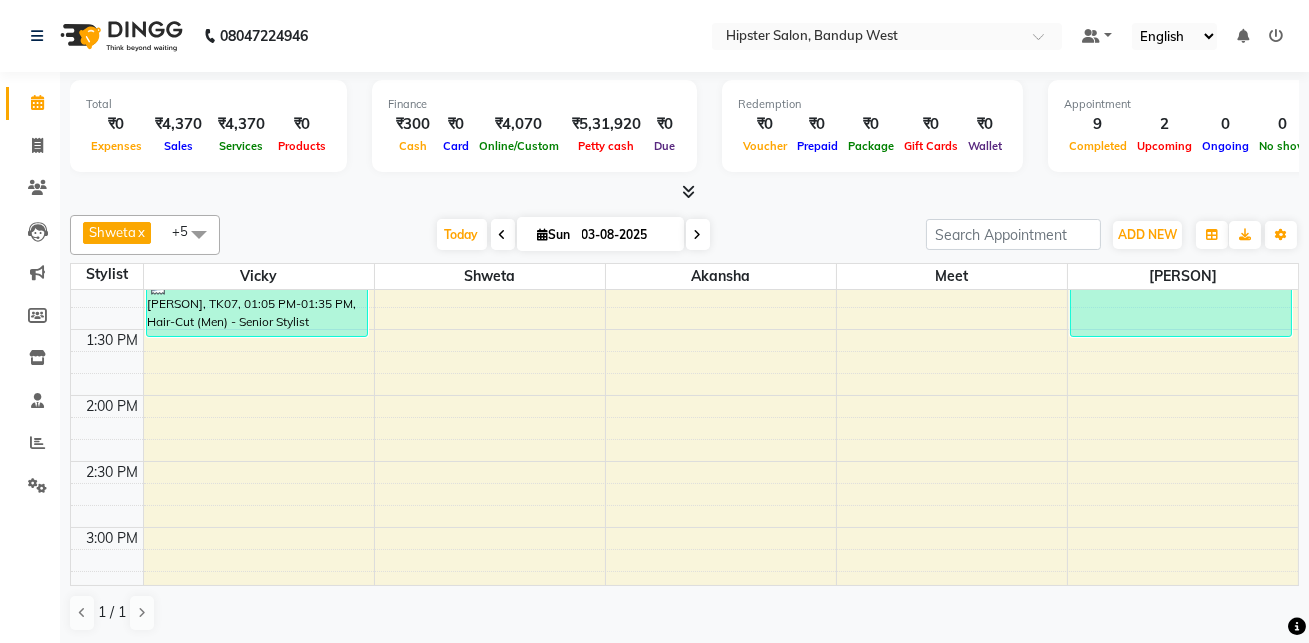 click at bounding box center [199, 234] 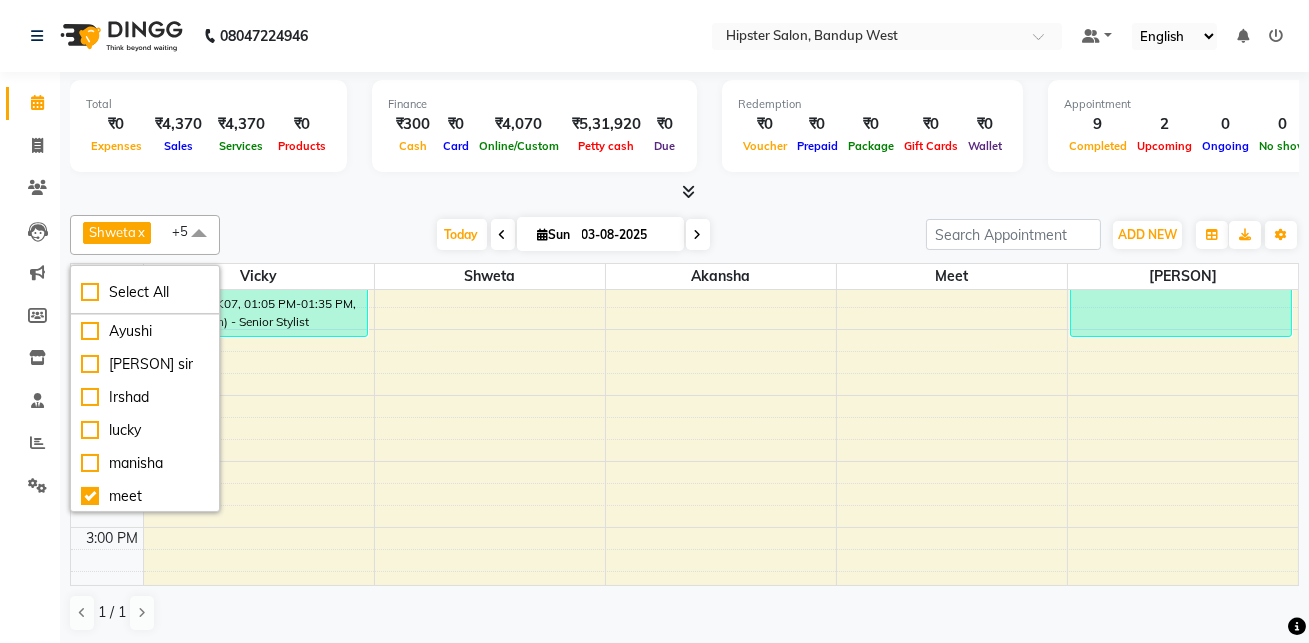 scroll, scrollTop: 232, scrollLeft: 0, axis: vertical 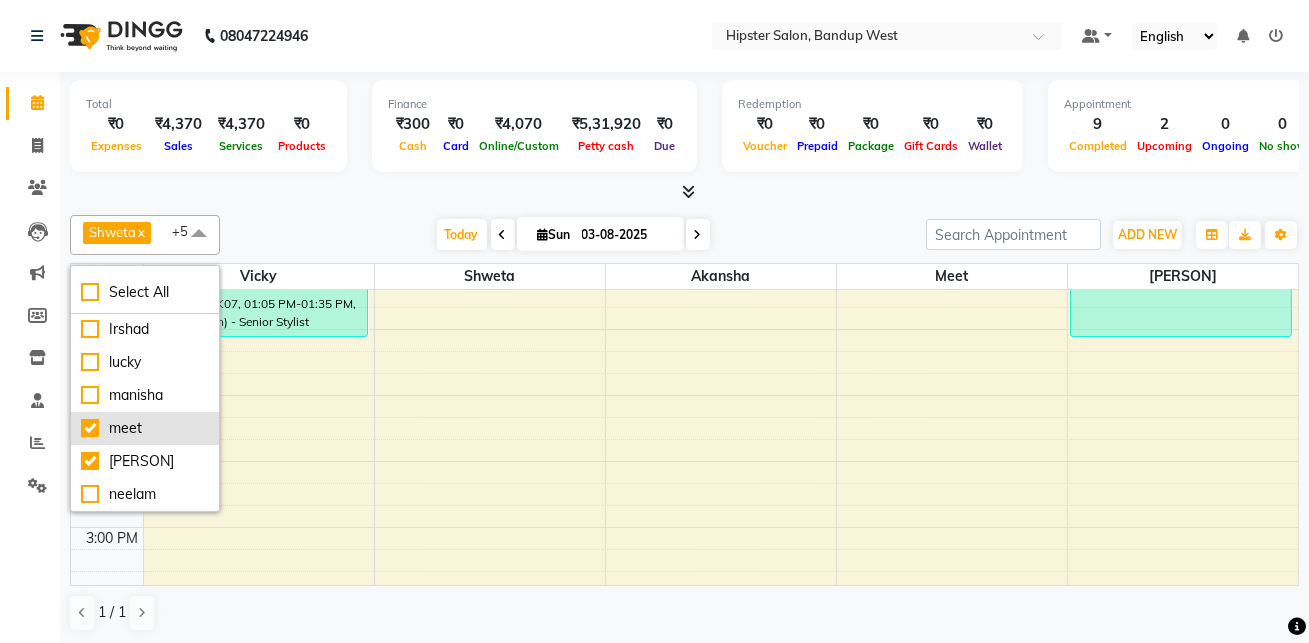 click on "meet" at bounding box center [145, 428] 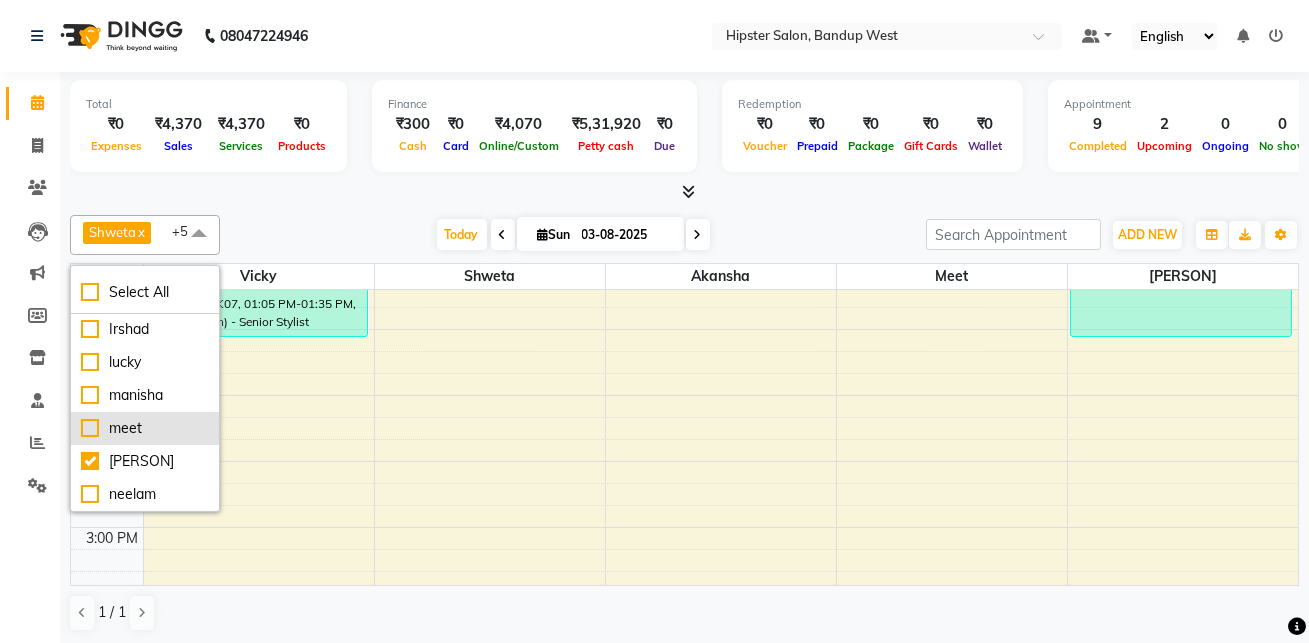 checkbox on "false" 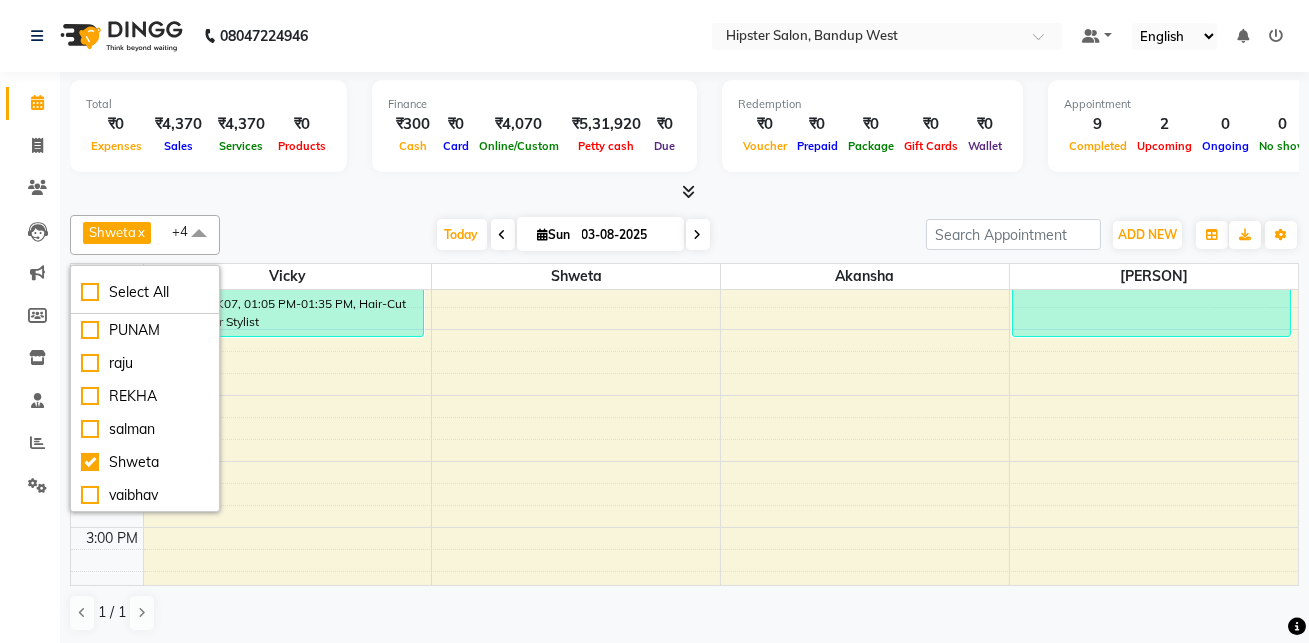 scroll, scrollTop: 466, scrollLeft: 0, axis: vertical 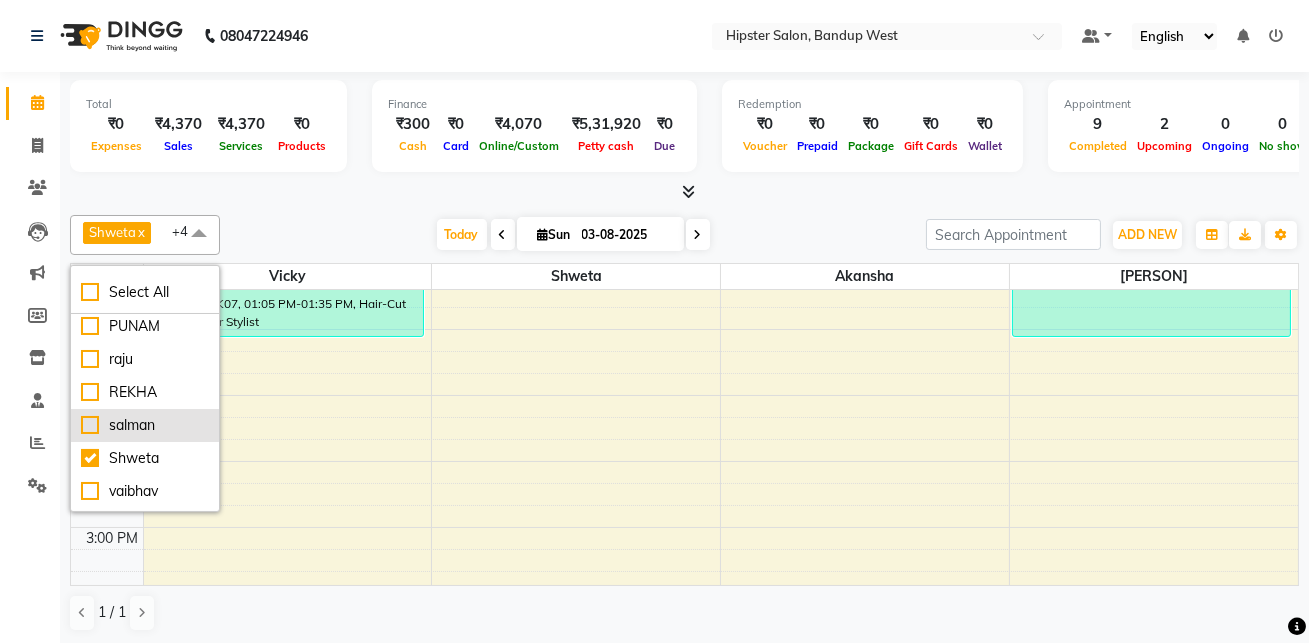 click on "salman" at bounding box center (145, 425) 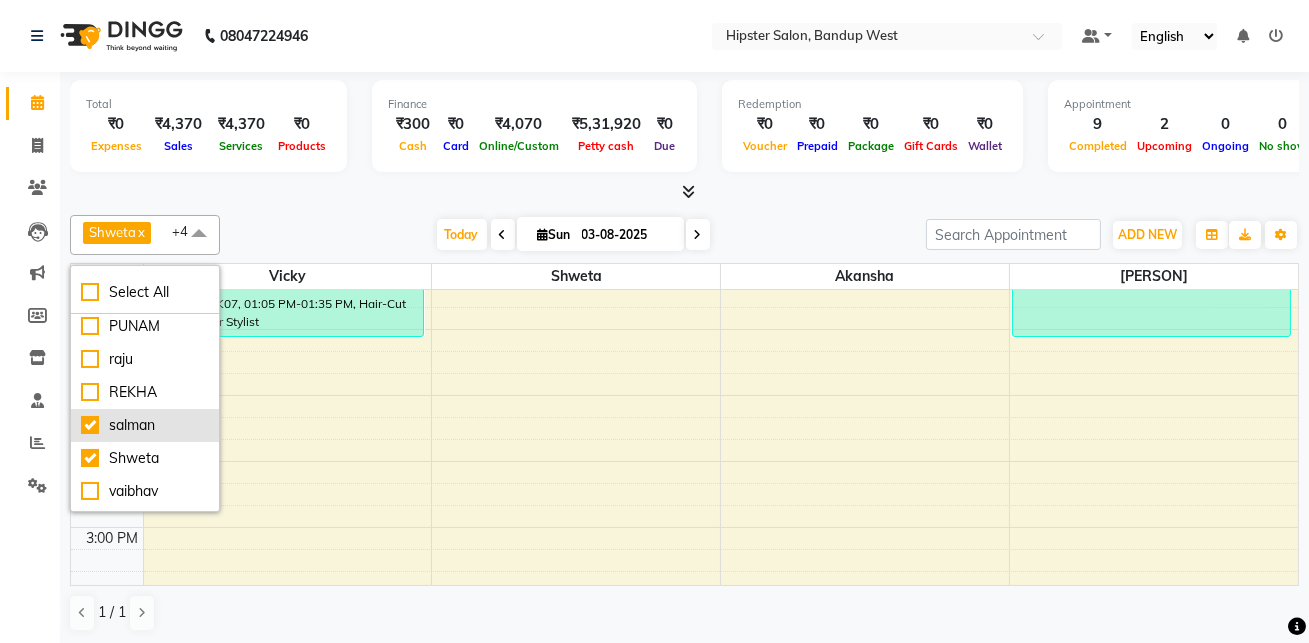 checkbox on "true" 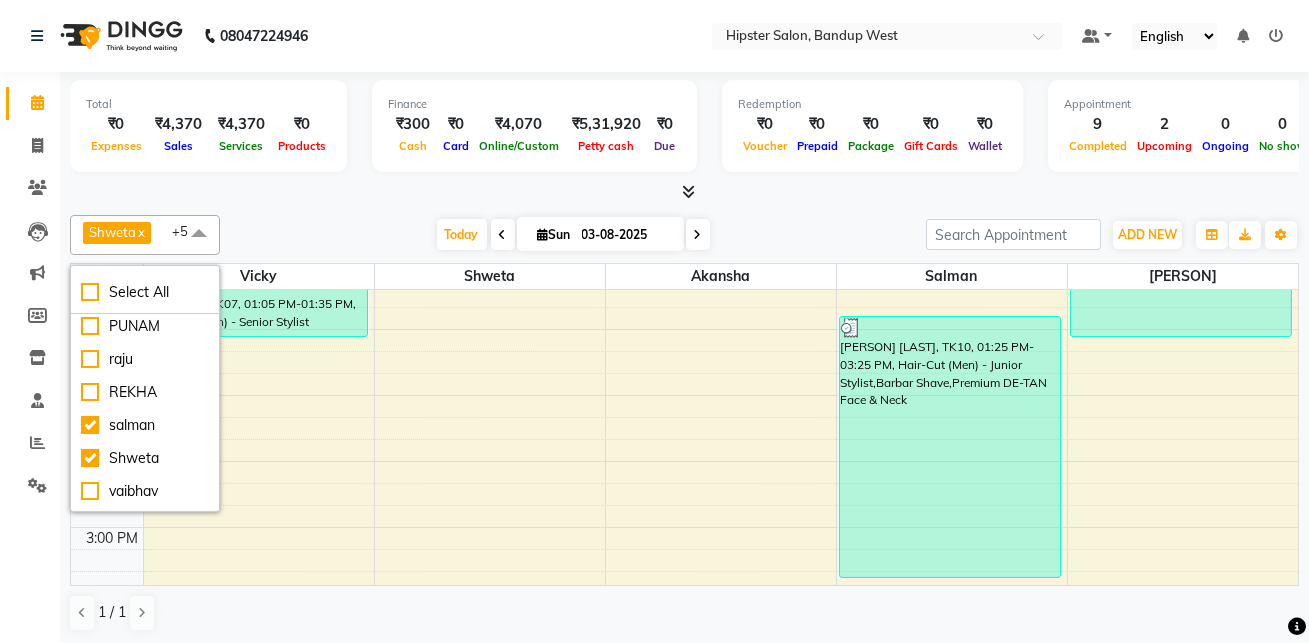 click on "9:00 AM 9:30 AM 10:00 AM 10:30 AM 11:00 AM 11:30 AM 12:00 PM 12:30 PM 1:00 PM 1:30 PM 2:00 PM 2:30 PM 3:00 PM 3:30 PM 4:00 PM 4:30 PM 5:00 PM 5:30 PM 6:00 PM 6:30 PM 7:00 PM 7:30 PM 8:00 PM 8:30 PM 9:00 PM 9:30 PM 10:00 PM 10:30 PM 11:00 PM 11:30 PM     [PERSON], TK03, 11:35 AM-12:05 PM, Hair-Cut (Men) - Senior Stylist     [PERSON], TK05, 12:05 PM-12:35 PM, Hair-Cut (Men) - Senior Stylist     [PERSON], TK07, 01:05 PM-01:35 PM, Hair-Cut (Men) - Senior Stylist             [PERSON], TK09, 05:30 PM-06:15 PM, Hair-Cut (Women) - Senior Stylist             Alia, TK04, 07:00 PM-08:00 PM, OP Highlight [per foil]     [PERSON], TK05, 12:35 PM-12:50 PM, Threading Eyebrows     [PERSON] [LAST], TK01, 11:00 AM-11:30 AM, Hair-Cut (Men) - Junior Stylist     [PERSON] [CITY], TK02, 11:10 AM-11:40 AM, Hair-Cut (Men) - Junior Stylist     [PERSON] [LAST], TK06, 11:40 AM-12:40 PM, Hair-Cut (Men) - Junior Stylist,Barbar Shave     [PERSON] [LAST], TK10, 01:25 PM-03:25 PM, Hair-Cut (Men) - Junior Stylist,Barbar Shave,Premium DE-TAN Face & Neck" at bounding box center (684, 725) 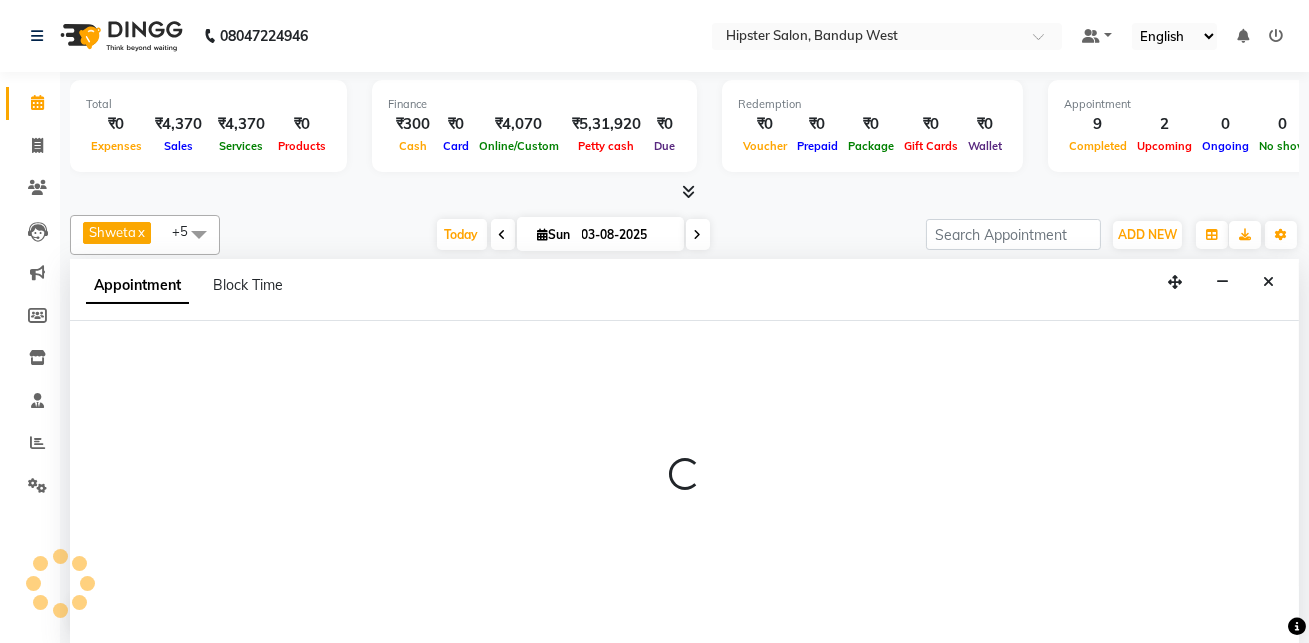 scroll, scrollTop: 0, scrollLeft: 0, axis: both 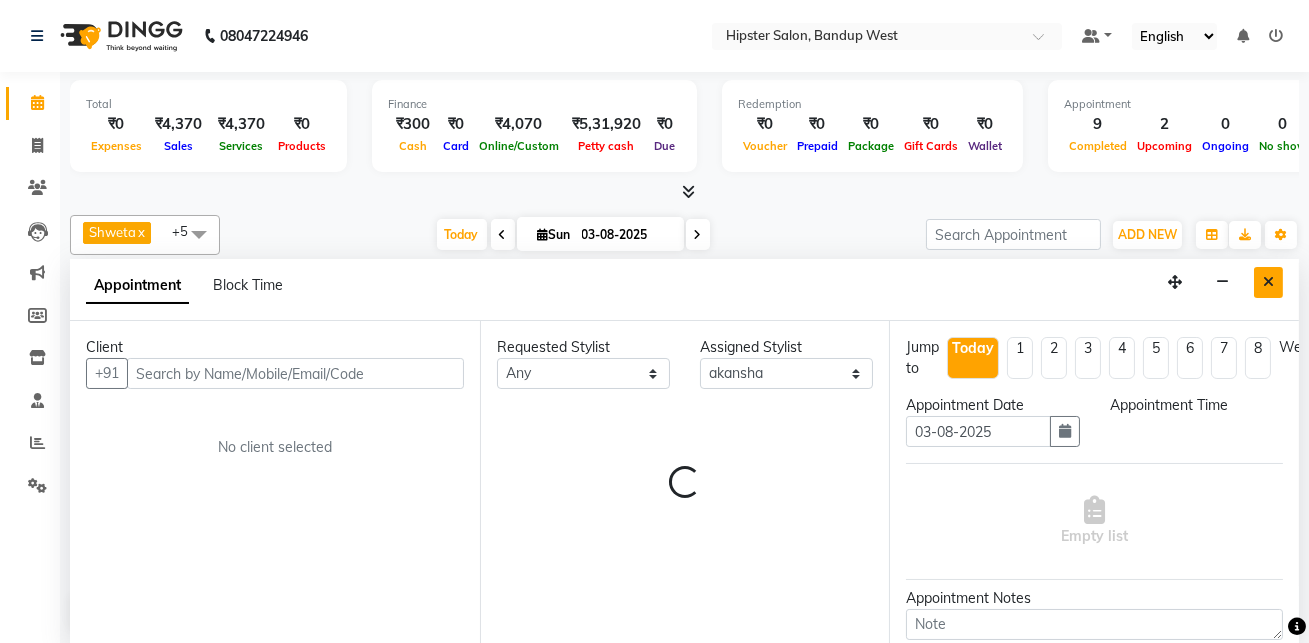 click at bounding box center (1268, 282) 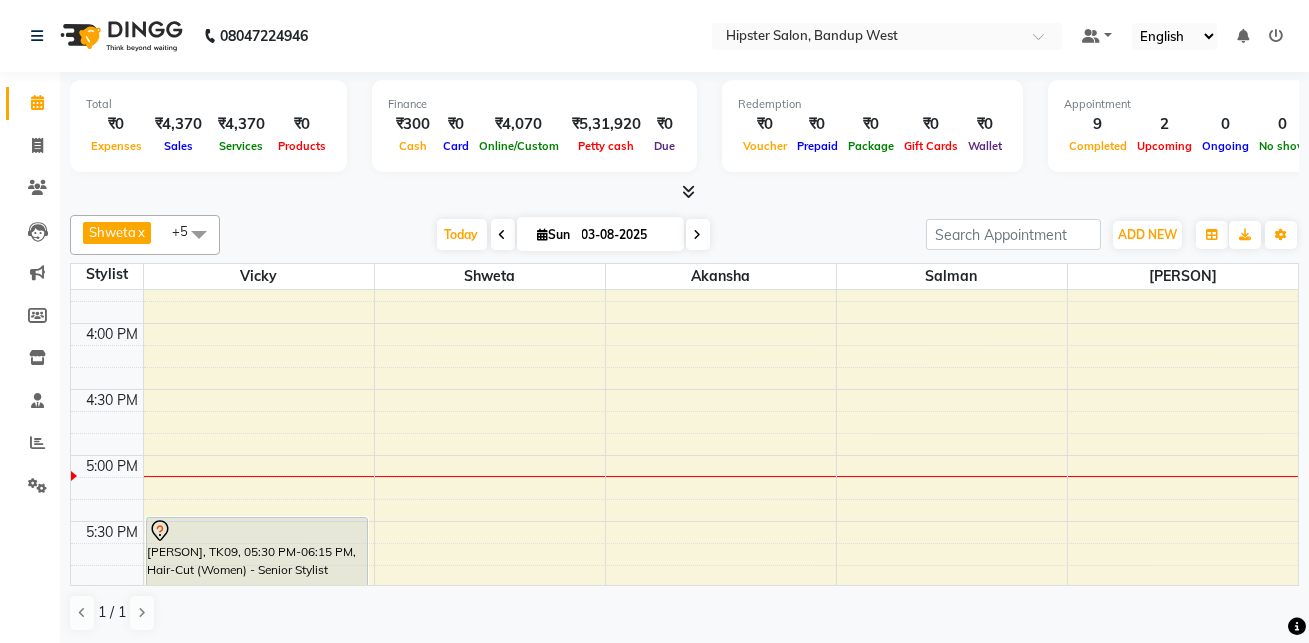 scroll, scrollTop: 895, scrollLeft: 0, axis: vertical 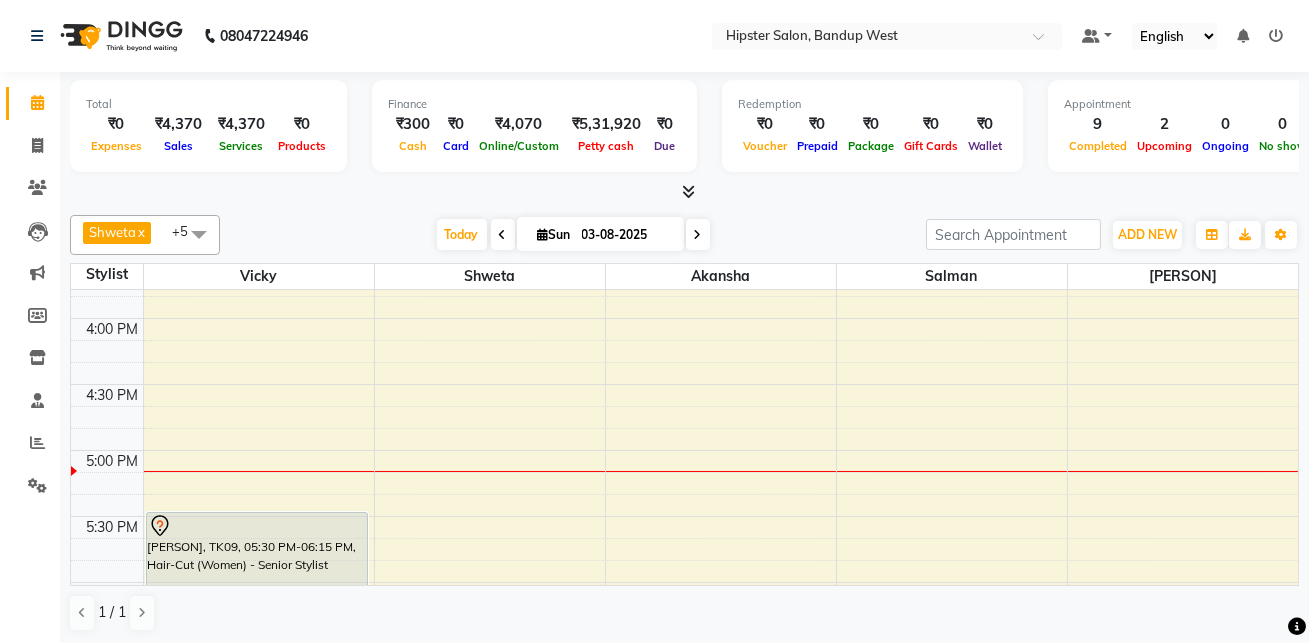 click on "9:00 AM 9:30 AM 10:00 AM 10:30 AM 11:00 AM 11:30 AM 12:00 PM 12:30 PM 1:00 PM 1:30 PM 2:00 PM 2:30 PM 3:00 PM 3:30 PM 4:00 PM 4:30 PM 5:00 PM 5:30 PM 6:00 PM 6:30 PM 7:00 PM 7:30 PM 8:00 PM 8:30 PM 9:00 PM 9:30 PM 10:00 PM 10:30 PM 11:00 PM 11:30 PM     [PERSON], TK03, 11:35 AM-12:05 PM, Hair-Cut (Men) - Senior Stylist     [PERSON], TK05, 12:05 PM-12:35 PM, Hair-Cut (Men) - Senior Stylist     [PERSON], TK07, 01:05 PM-01:35 PM, Hair-Cut (Men) - Senior Stylist             [PERSON], TK09, 05:30 PM-06:15 PM, Hair-Cut (Women) - Senior Stylist             Alia, TK04, 07:00 PM-08:00 PM, OP Highlight [per foil]     [PERSON], TK05, 12:35 PM-12:50 PM, Threading Eyebrows     [PERSON] [LAST], TK01, 11:00 AM-11:30 AM, Hair-Cut (Men) - Junior Stylist     [PERSON] [CITY], TK02, 11:10 AM-11:40 AM, Hair-Cut (Men) - Junior Stylist     [PERSON] [LAST], TK06, 11:40 AM-12:40 PM, Hair-Cut (Men) - Junior Stylist,Barbar Shave     [PERSON] [LAST], TK10, 01:25 PM-03:25 PM, Hair-Cut (Men) - Junior Stylist,Barbar Shave,Premium DE-TAN Face & Neck" at bounding box center [684, 384] 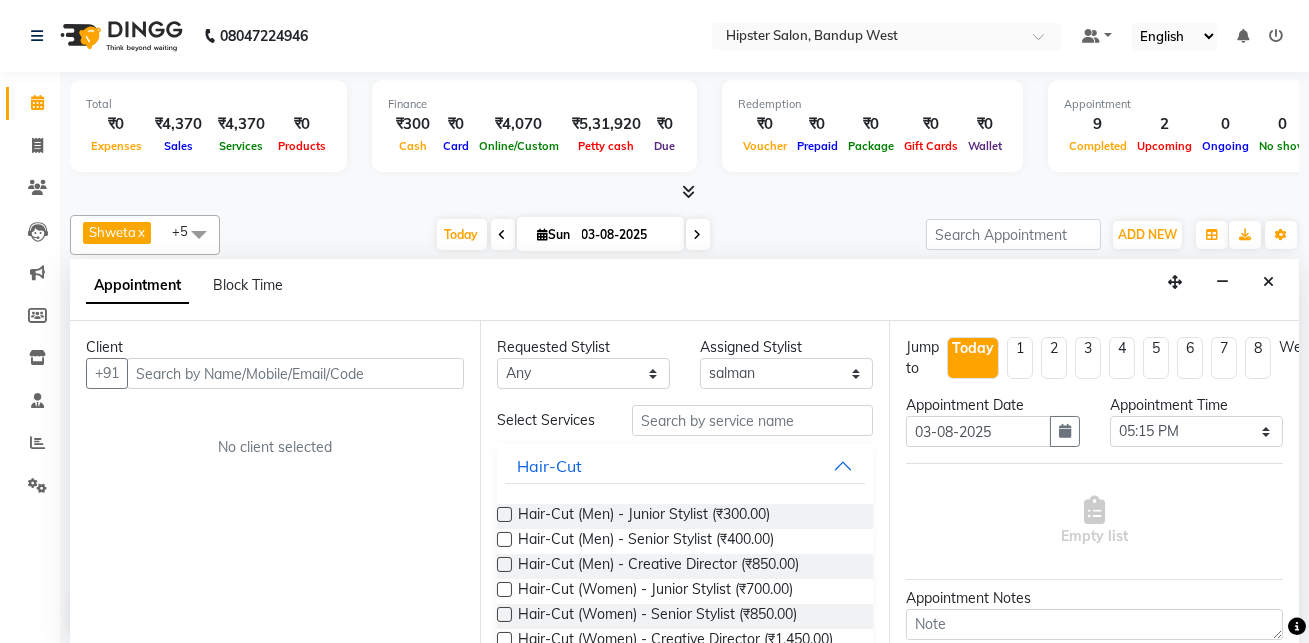 click at bounding box center (295, 373) 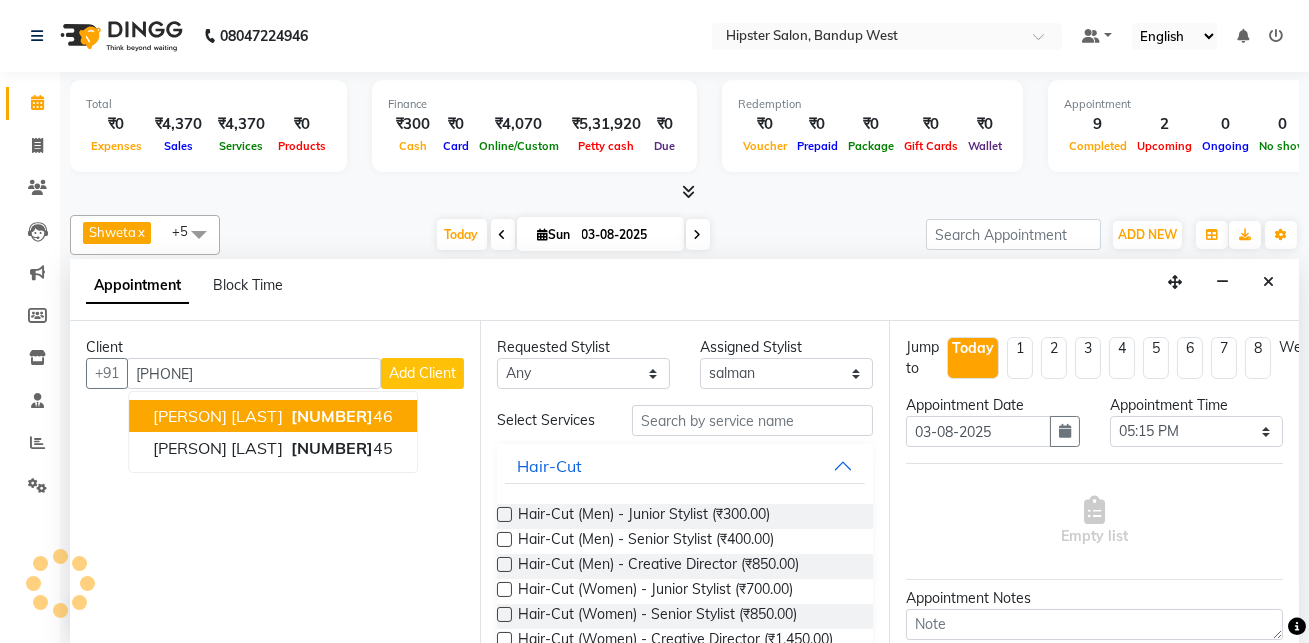 click on "[PERSON] [LAST] [PHONE]" at bounding box center (273, 416) 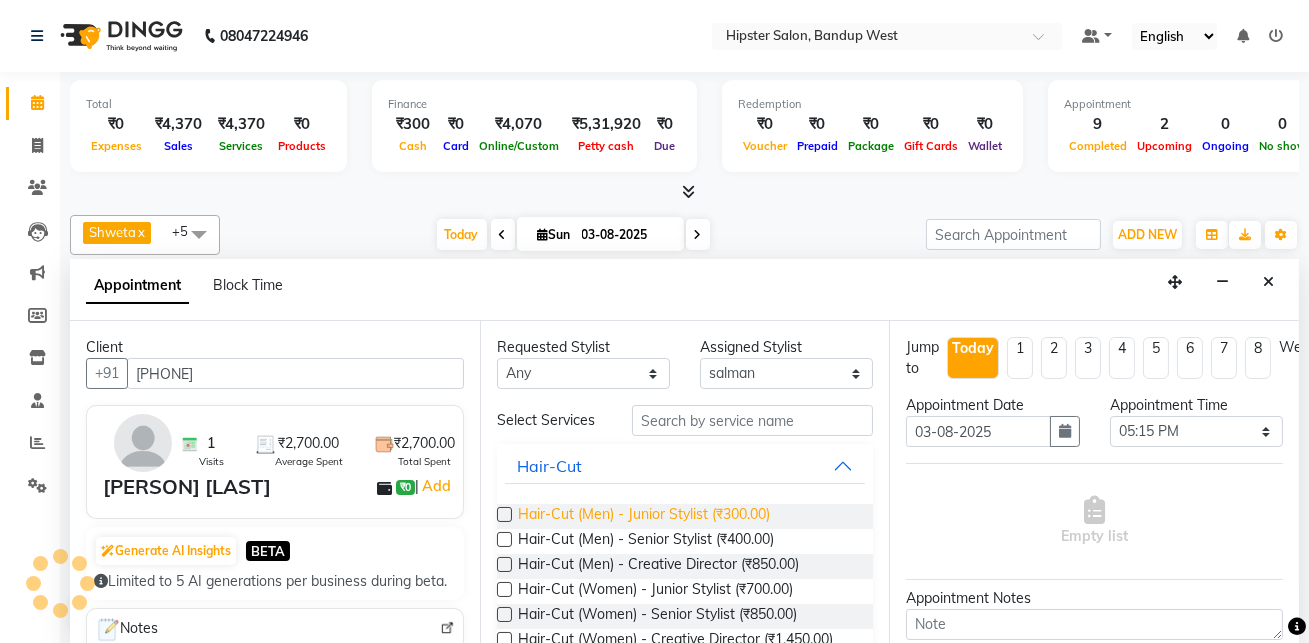 type on "[PHONE]" 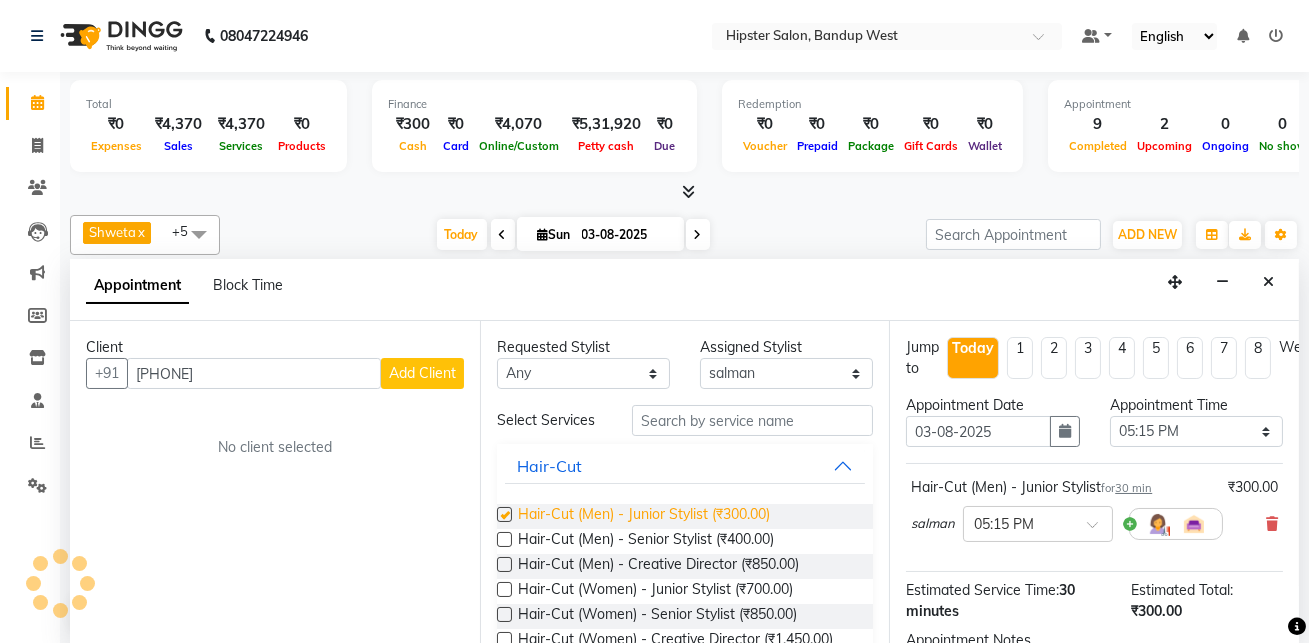 checkbox on "false" 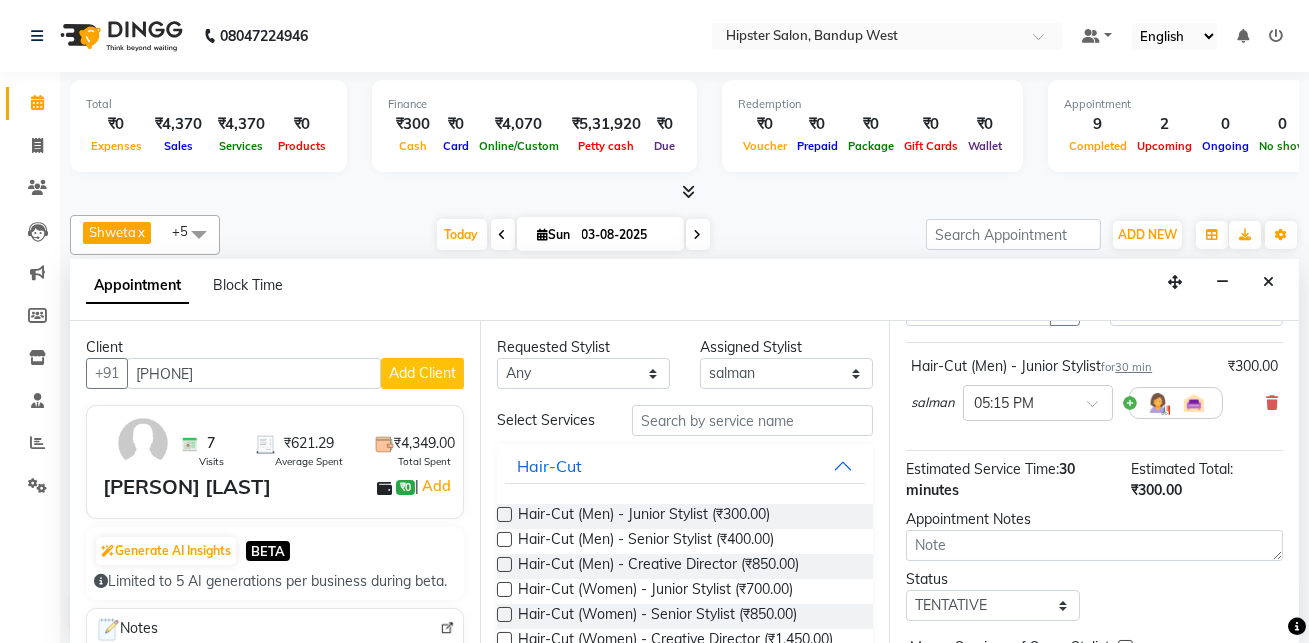 scroll, scrollTop: 222, scrollLeft: 0, axis: vertical 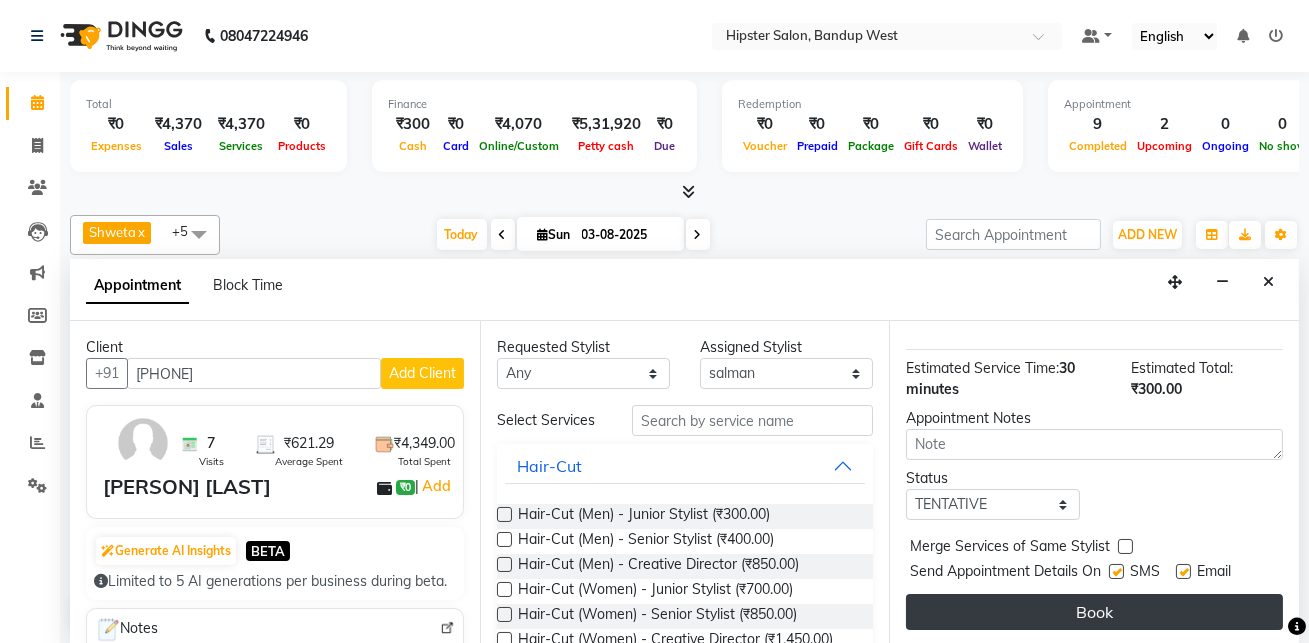click on "Book" at bounding box center [1094, 612] 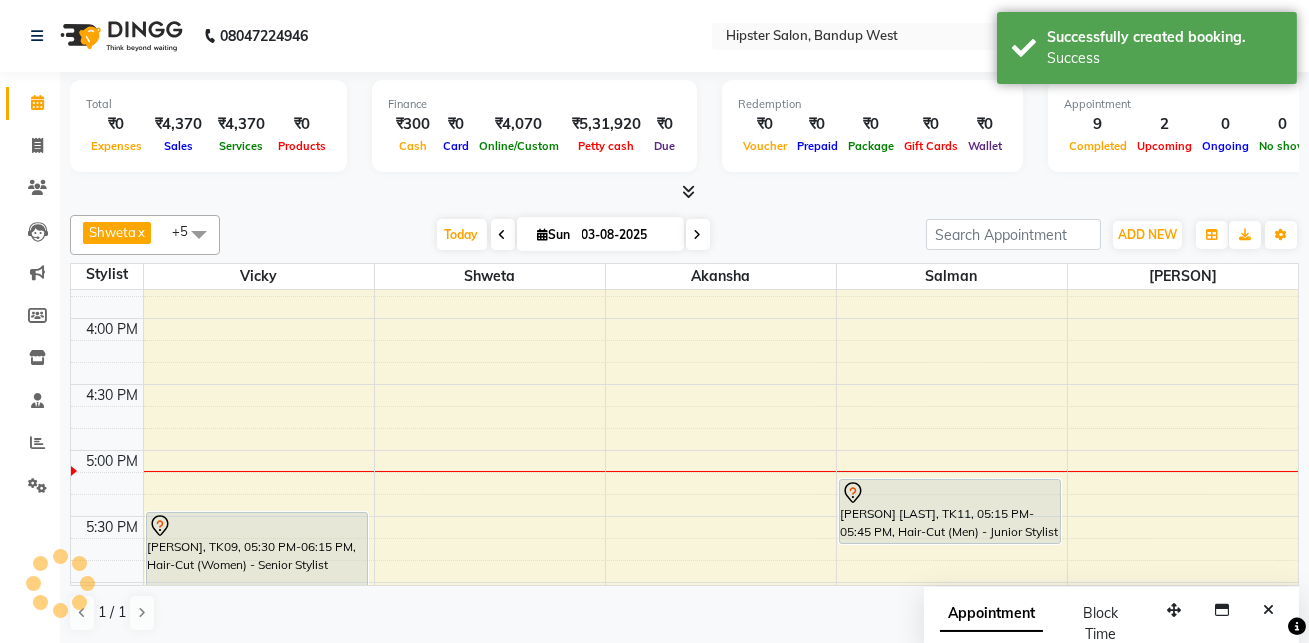 scroll, scrollTop: 0, scrollLeft: 0, axis: both 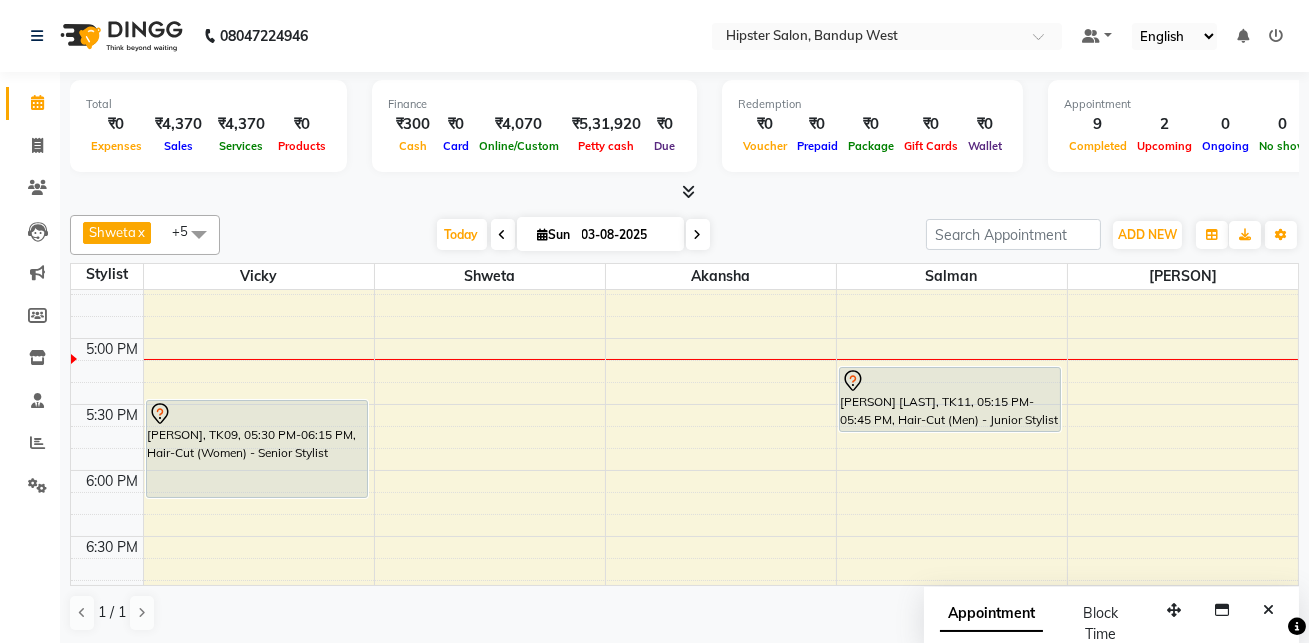 click on "9:00 AM 9:30 AM 10:00 AM 10:30 AM 11:00 AM 11:30 AM 12:00 PM 12:30 PM 1:00 PM 1:30 PM 2:00 PM 2:30 PM 3:00 PM 3:30 PM 4:00 PM 4:30 PM 5:00 PM 5:30 PM 6:00 PM 6:30 PM 7:00 PM 7:30 PM 8:00 PM 8:30 PM 9:00 PM 9:30 PM 10:00 PM 10:30 PM 11:00 PM 11:30 PM     [PERSON], TK03, 11:35 AM-12:05 PM, Hair-Cut (Men) - Senior Stylist     [PERSON], TK05, 12:05 PM-12:35 PM, Hair-Cut (Men) - Senior Stylist     [PERSON], TK07, 01:05 PM-01:35 PM, Hair-Cut (Men) - Senior Stylist             [PERSON], TK09, 05:30 PM-06:15 PM, Hair-Cut (Women) - Senior Stylist             Alia, TK04, 07:00 PM-08:00 PM, OP Highlight [per foil]     [PERSON], TK05, 12:35 PM-12:50 PM, Threading Eyebrows     [PERSON] [LAST], TK01, 11:00 AM-11:30 AM, Hair-Cut (Men) - Junior Stylist     [PERSON] [CITY], TK02, 11:10 AM-11:40 AM, Hair-Cut (Men) - Junior Stylist     [PERSON] [LAST], TK06, 11:40 AM-12:40 PM, Hair-Cut (Men) - Junior Stylist,Barbar Shave     [PERSON] [LAST], TK10, 01:25 PM-03:25 PM, Hair-Cut (Men) - Junior Stylist,Barbar Shave,Premium DE-TAN Face & Neck" at bounding box center (684, 272) 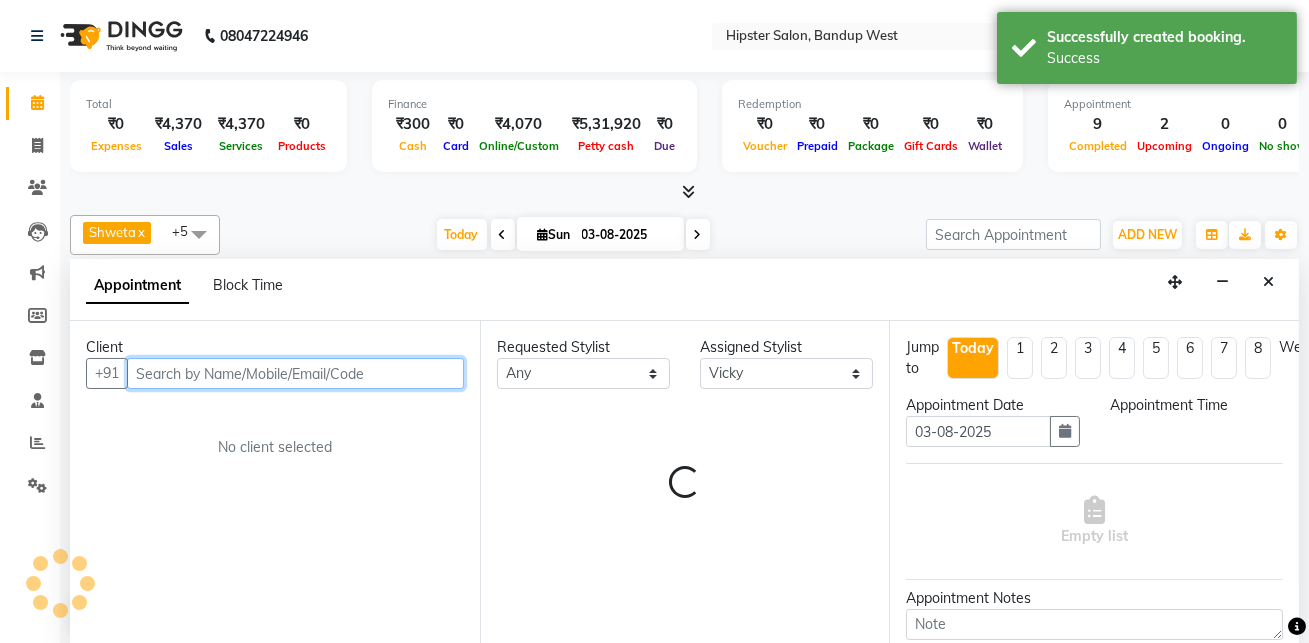 select on "1020" 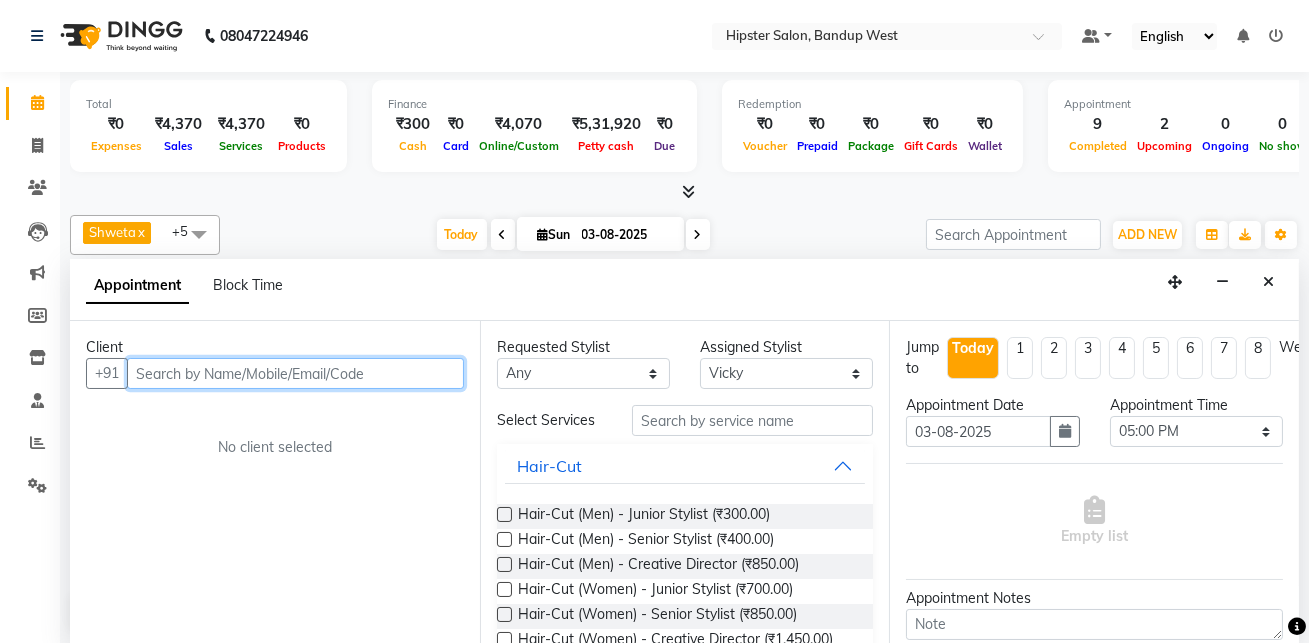 scroll, scrollTop: 0, scrollLeft: 0, axis: both 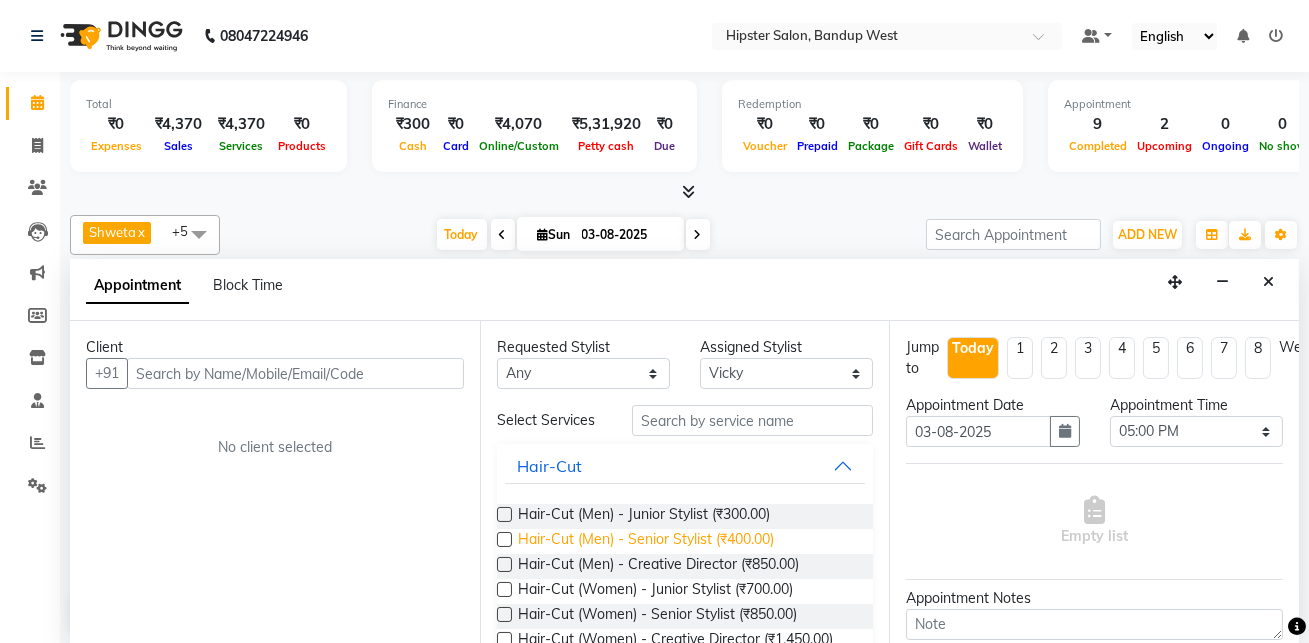 click on "Hair-Cut (Men) - Senior Stylist (₹400.00)" at bounding box center (646, 541) 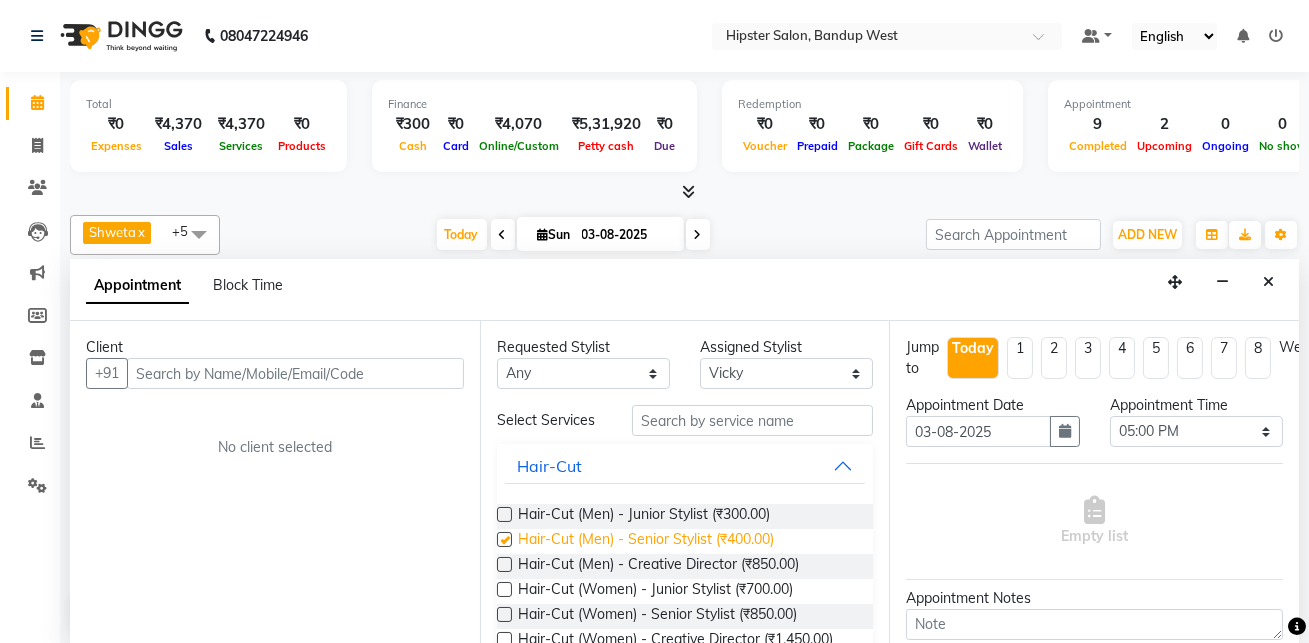 checkbox on "false" 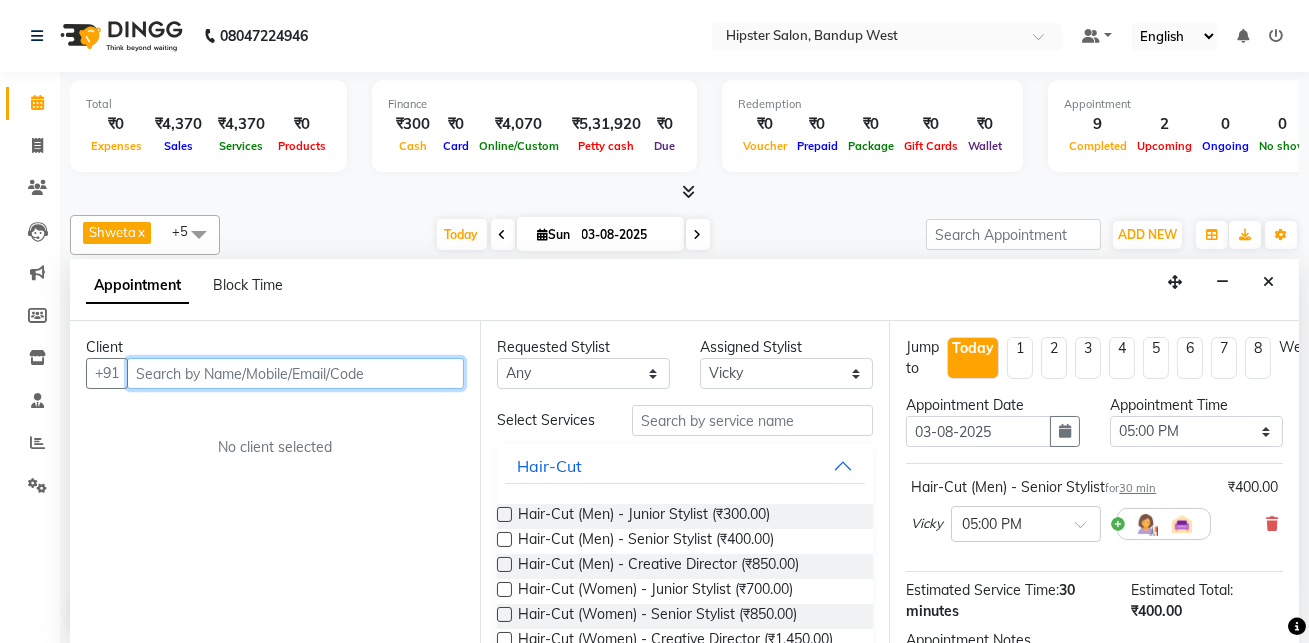 click at bounding box center (295, 373) 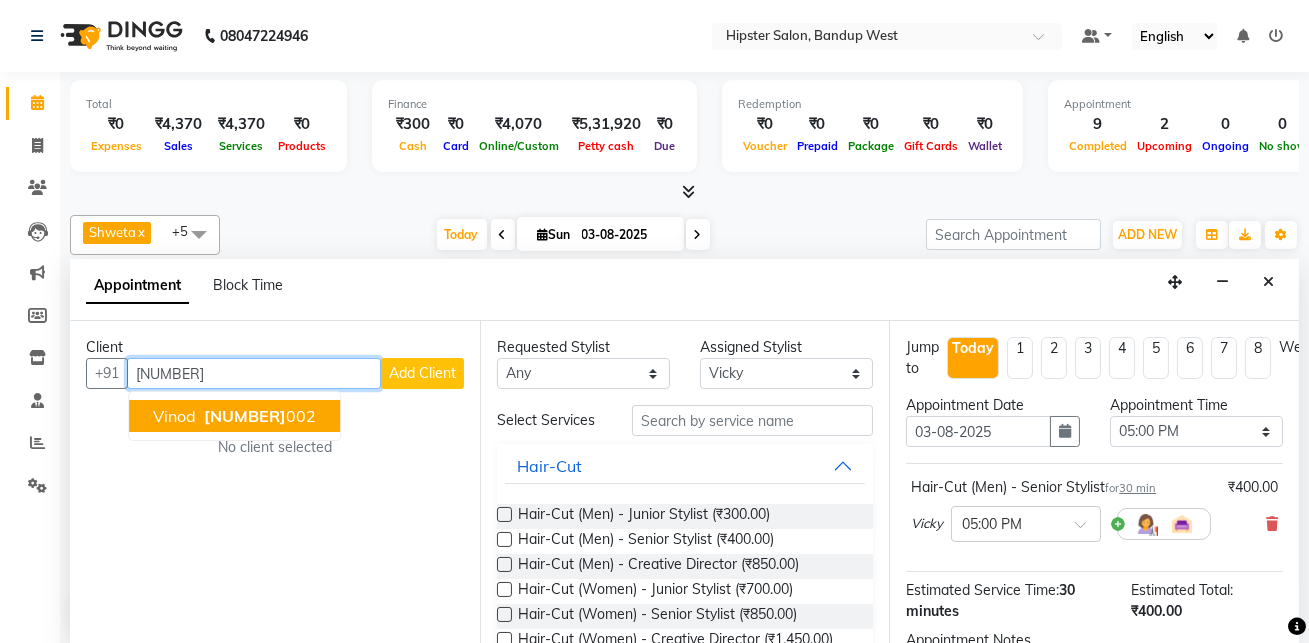 click on "[PHONE]" at bounding box center (258, 416) 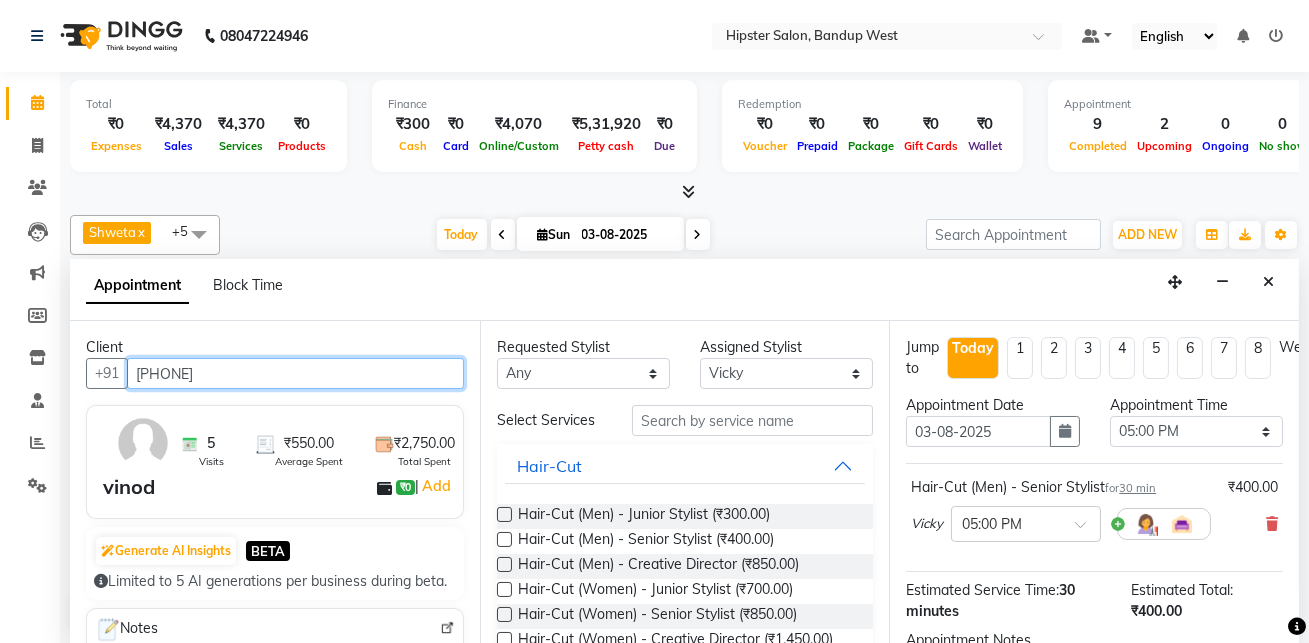type on "[PHONE]" 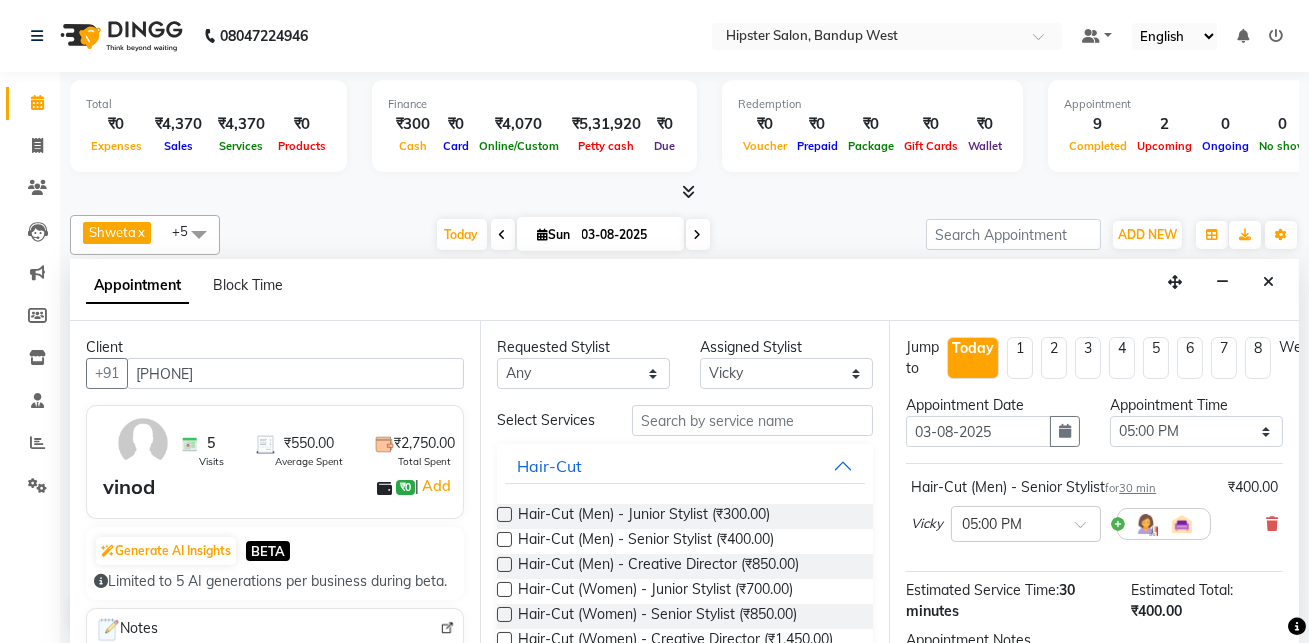 click on "Hair-Cut (Men) - Senior Stylist (₹400.00)" at bounding box center (685, 541) 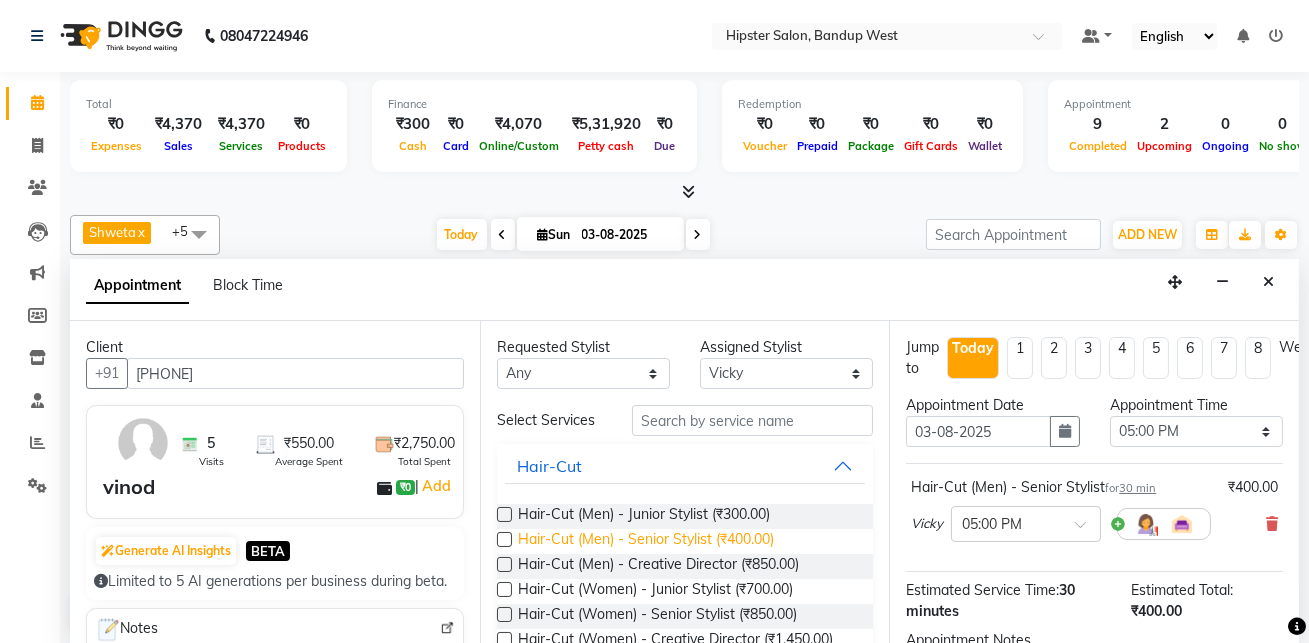 click on "Hair-Cut (Men) - Senior Stylist (₹400.00)" at bounding box center [646, 541] 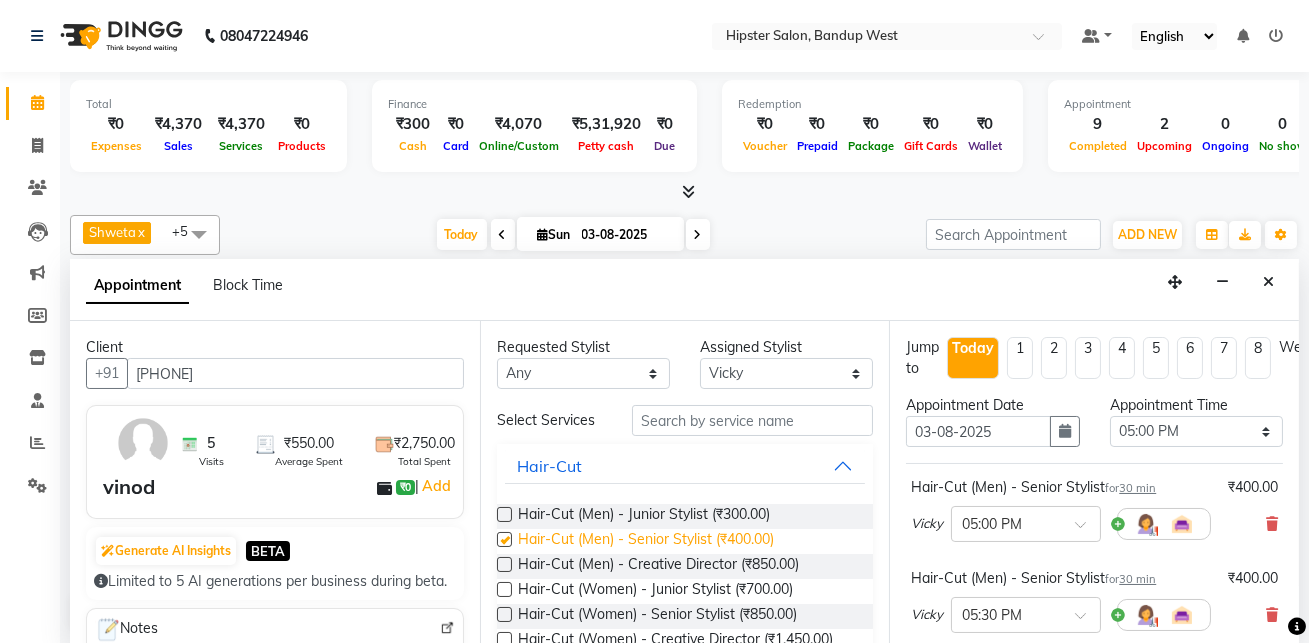 checkbox on "false" 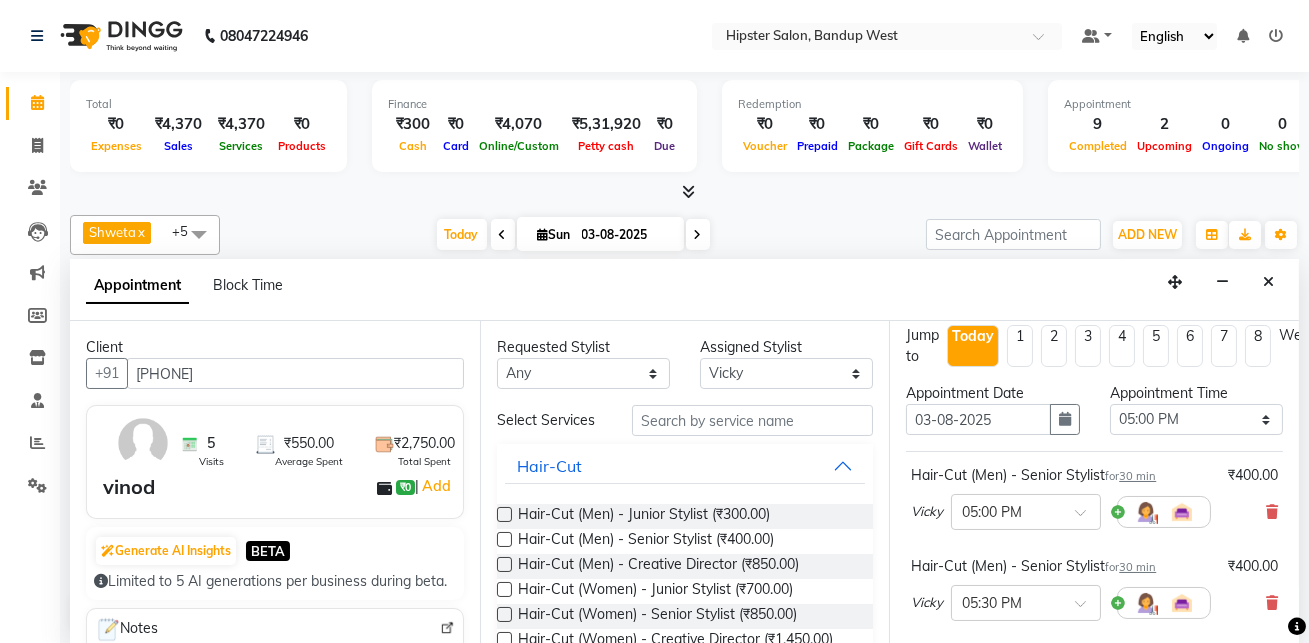 scroll, scrollTop: 70, scrollLeft: 0, axis: vertical 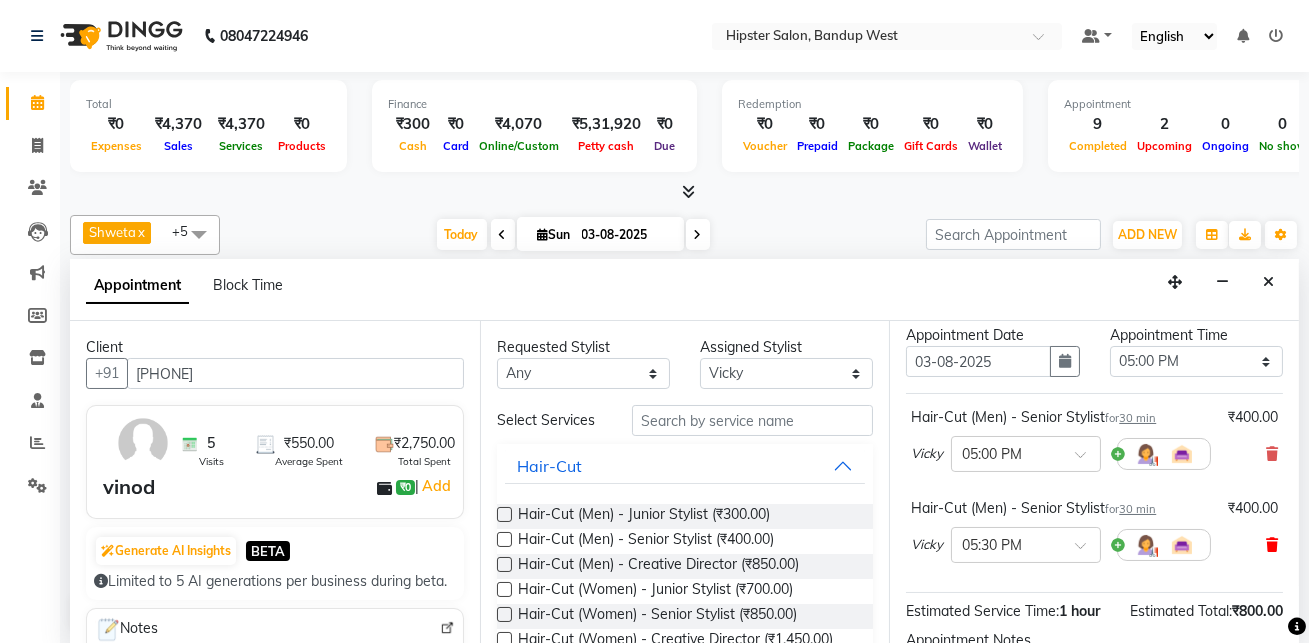 click at bounding box center [1272, 545] 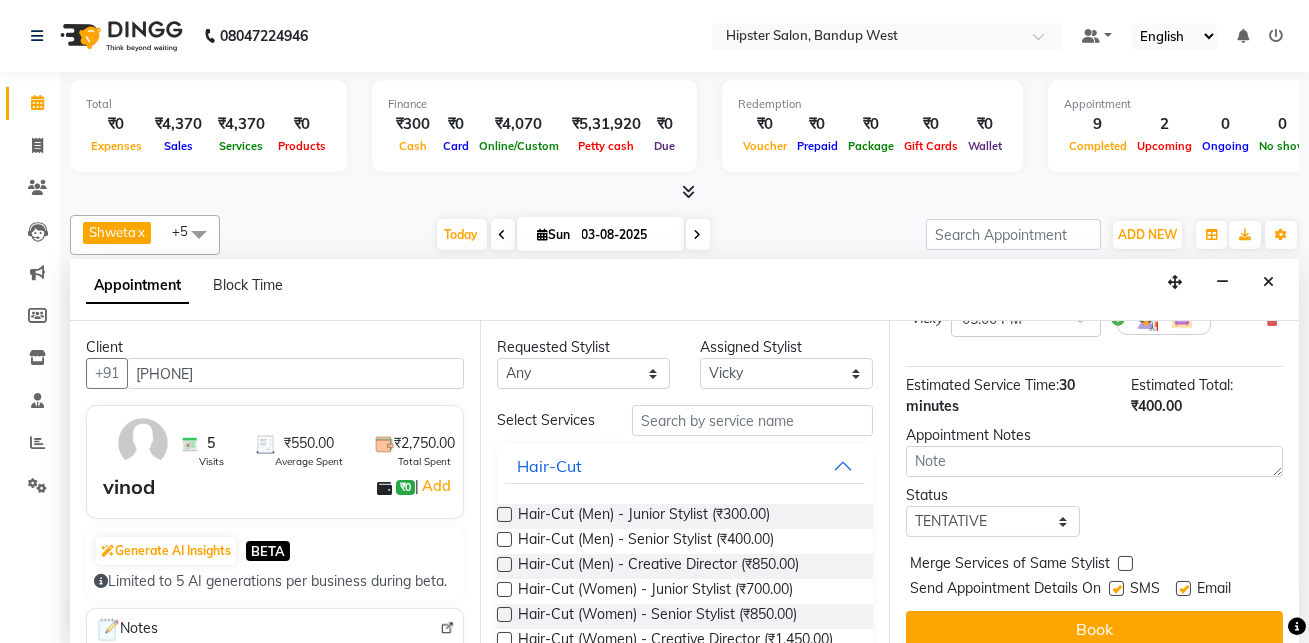 scroll, scrollTop: 222, scrollLeft: 0, axis: vertical 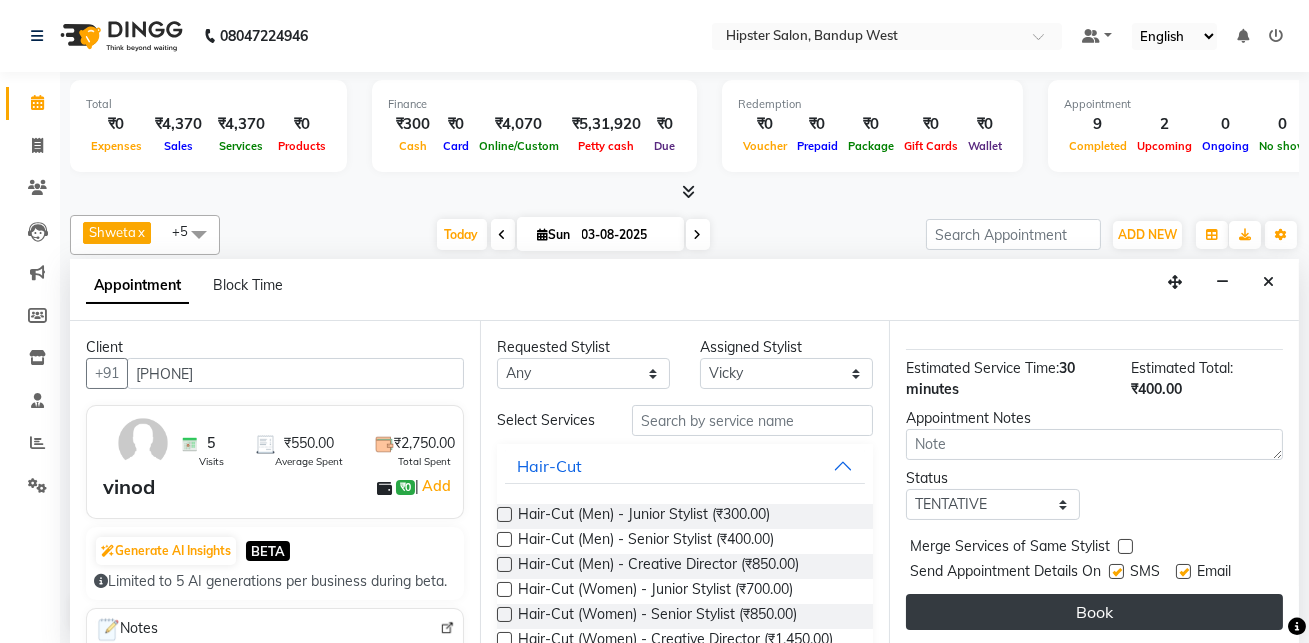click on "Book" at bounding box center (1094, 612) 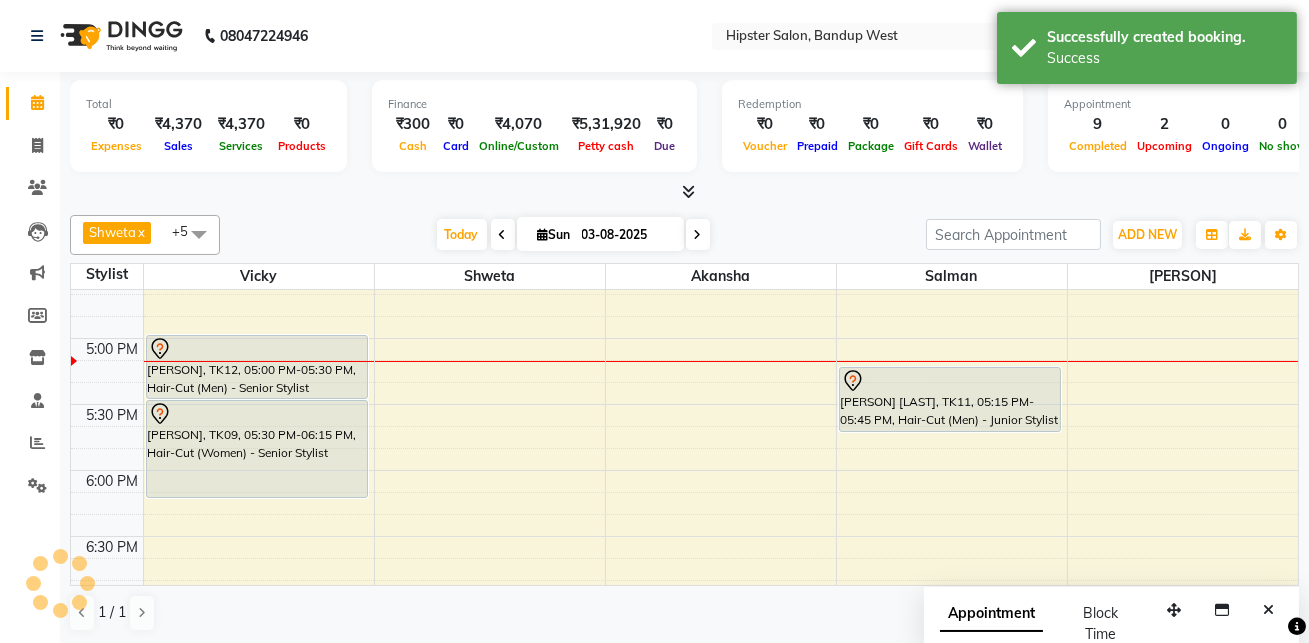 scroll, scrollTop: 0, scrollLeft: 0, axis: both 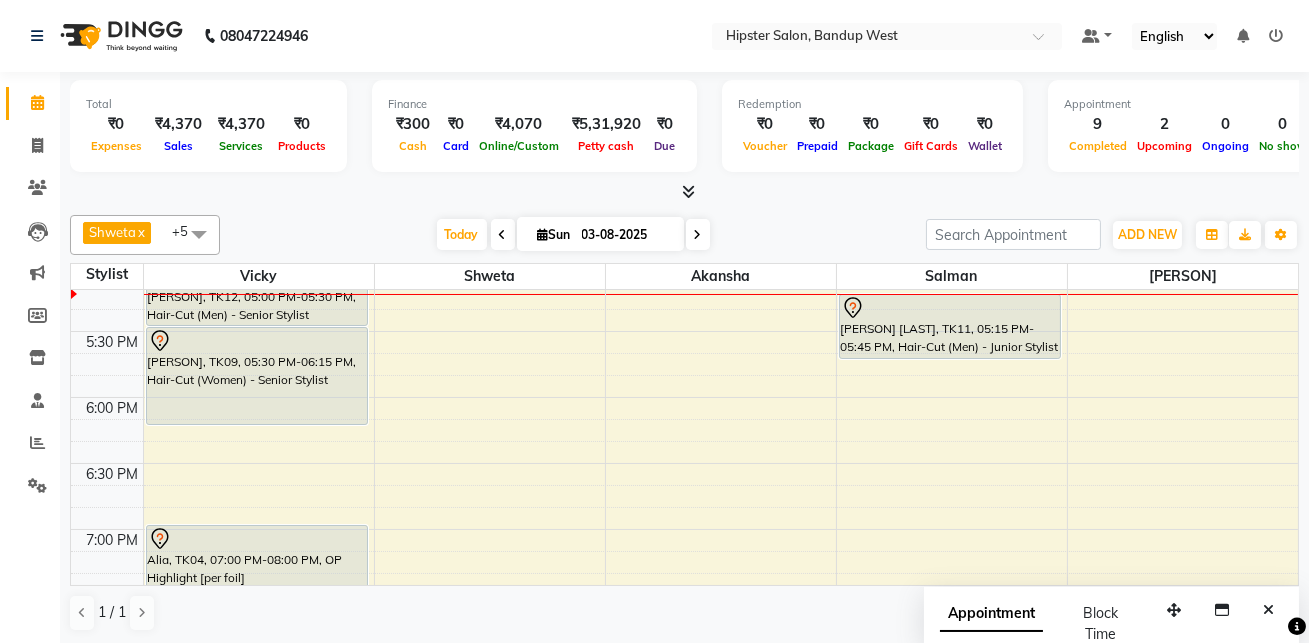 click on "9:00 AM 9:30 AM 10:00 AM 10:30 AM 11:00 AM 11:30 AM 12:00 PM 12:30 PM 1:00 PM 1:30 PM 2:00 PM 2:30 PM 3:00 PM 3:30 PM 4:00 PM 4:30 PM 5:00 PM 5:30 PM 6:00 PM 6:30 PM 7:00 PM 7:30 PM 8:00 PM 8:30 PM 9:00 PM 9:30 PM 10:00 PM 10:30 PM 11:00 PM 11:30 PM     [PERSON], TK03, 11:35 AM-12:05 PM, Hair-Cut (Men) - Senior Stylist     [PERSON], TK05, 12:05 PM-12:35 PM, Hair-Cut (Men) - Senior Stylist     [PERSON], TK07, 01:05 PM-01:35 PM, Hair-Cut (Men) - Senior Stylist             [PERSON], TK12, 05:00 PM-05:30 PM, Hair-Cut (Men) - Senior Stylist             [PERSON], TK09, 05:30 PM-06:15 PM, Hair-Cut (Women) - Senior Stylist             Alia, TK04, 07:00 PM-08:00 PM, OP Highlight [per foil]     [PERSON], TK05, 12:35 PM-12:50 PM, Threading Eyebrows     [PERSON] [LAST], TK01, 11:00 AM-11:30 AM, Hair-Cut (Men) - Junior Stylist     [PERSON] [CITY], TK02, 11:10 AM-11:40 AM, Hair-Cut (Men) - Junior Stylist     [PERSON] [LAST], TK06, 11:40 AM-12:40 PM, Hair-Cut (Men) - Junior Stylist,Barbar Shave" at bounding box center [684, 199] 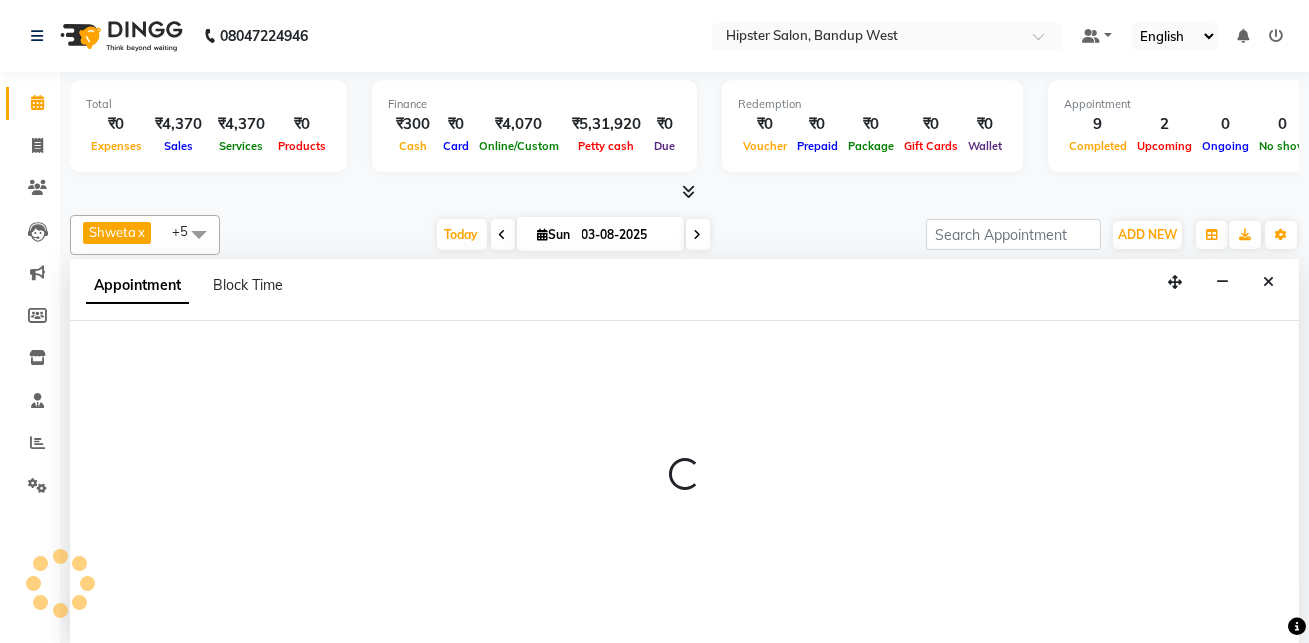 scroll, scrollTop: 0, scrollLeft: 0, axis: both 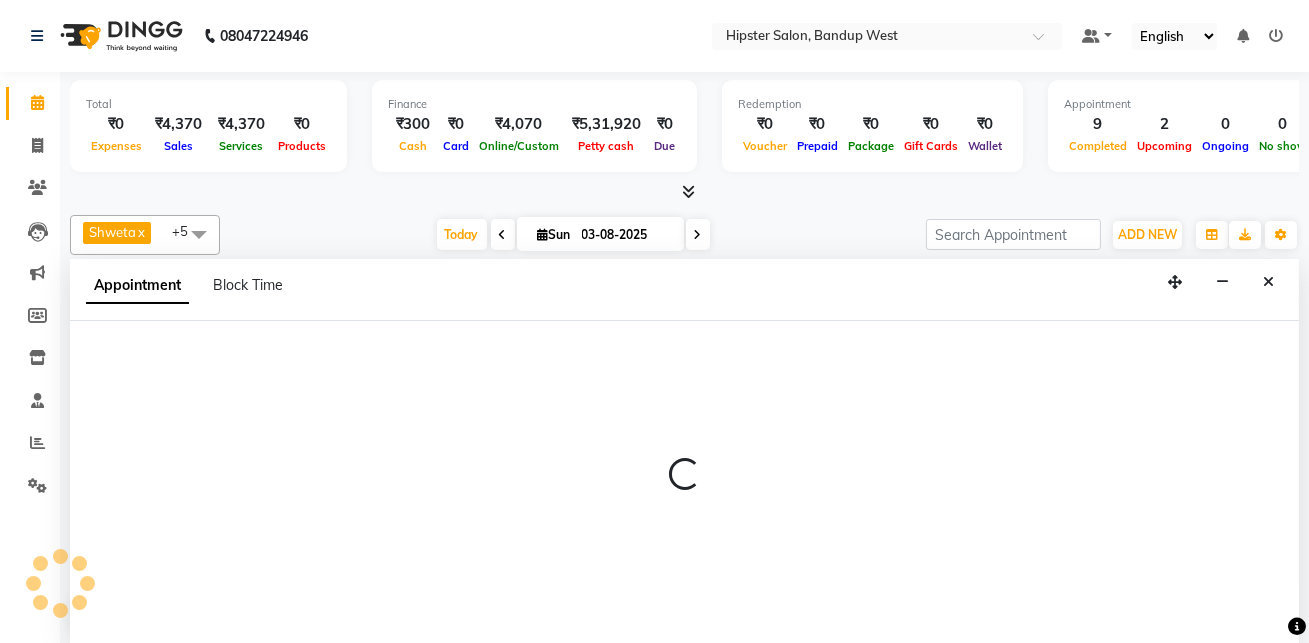 select on "52835" 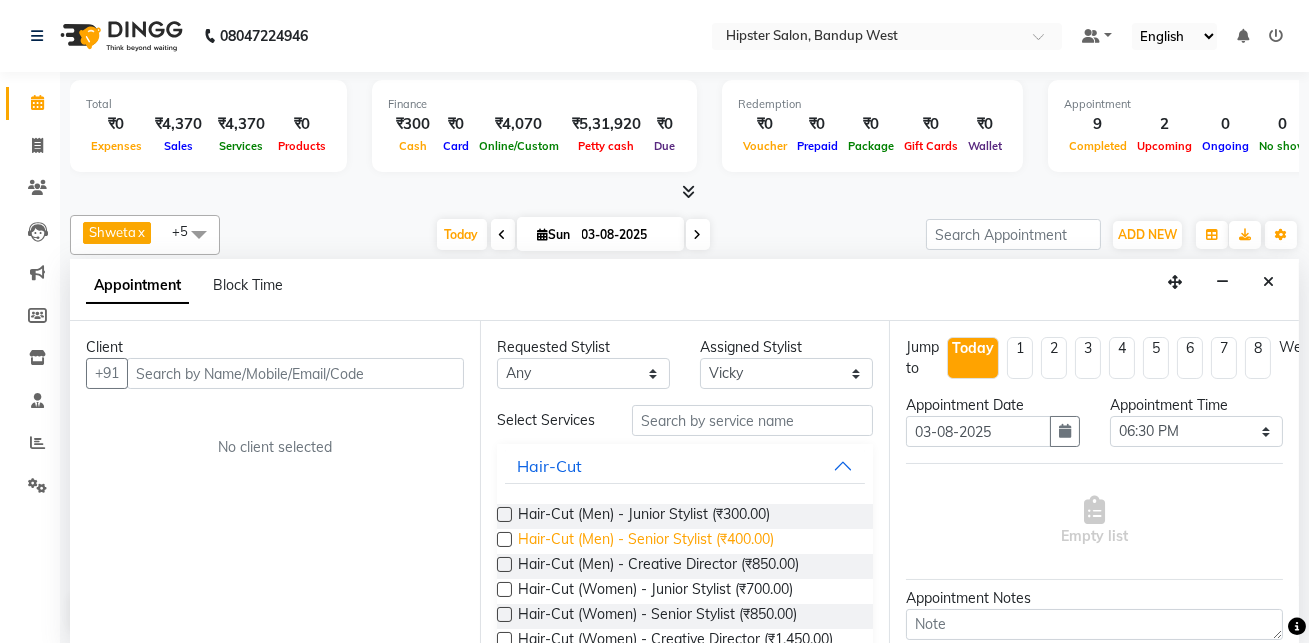 click on "Hair-Cut (Men) - Senior Stylist (₹400.00)" at bounding box center [646, 541] 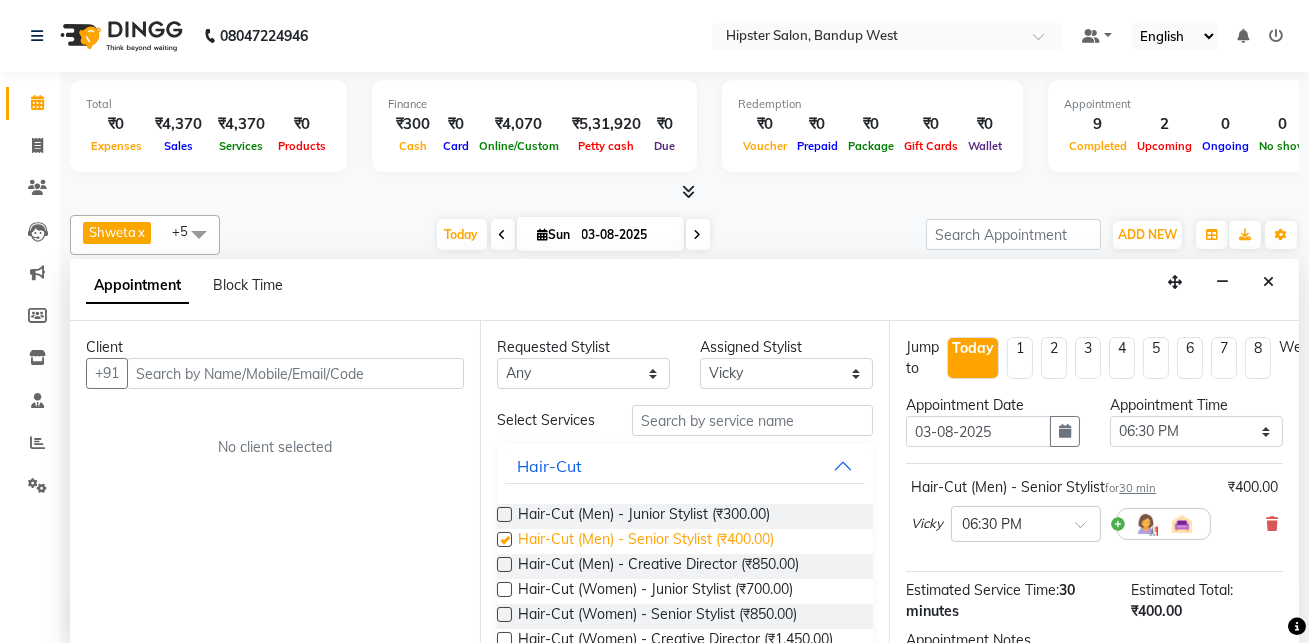 checkbox on "false" 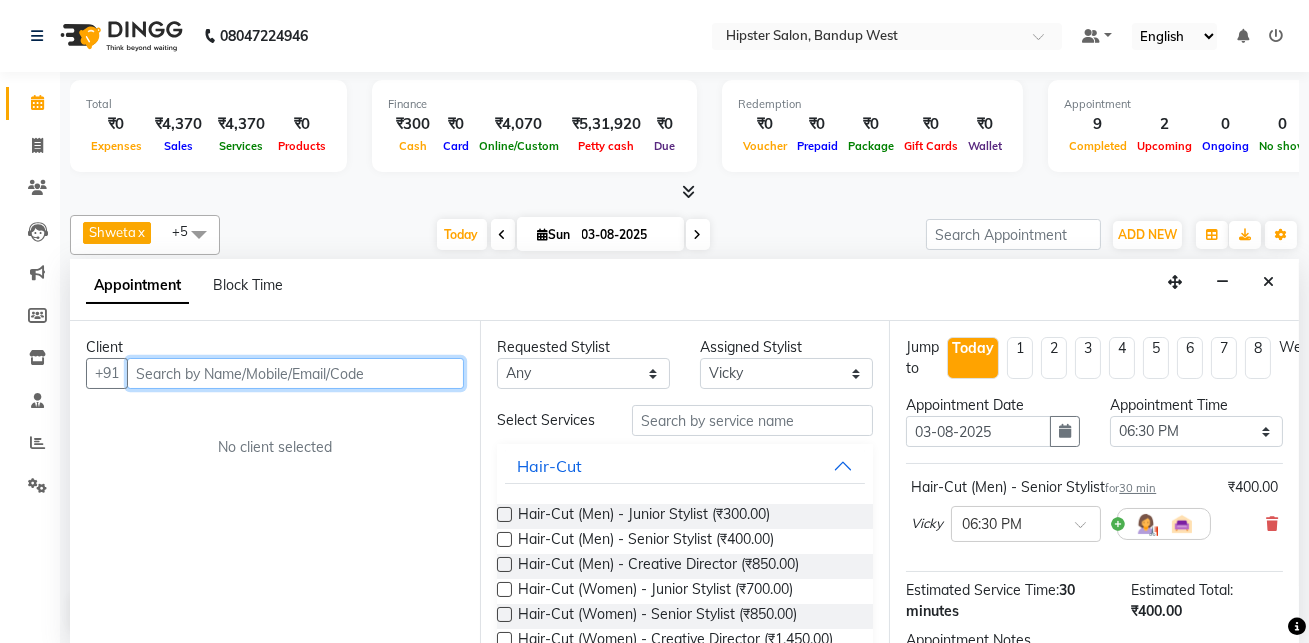 click at bounding box center [295, 373] 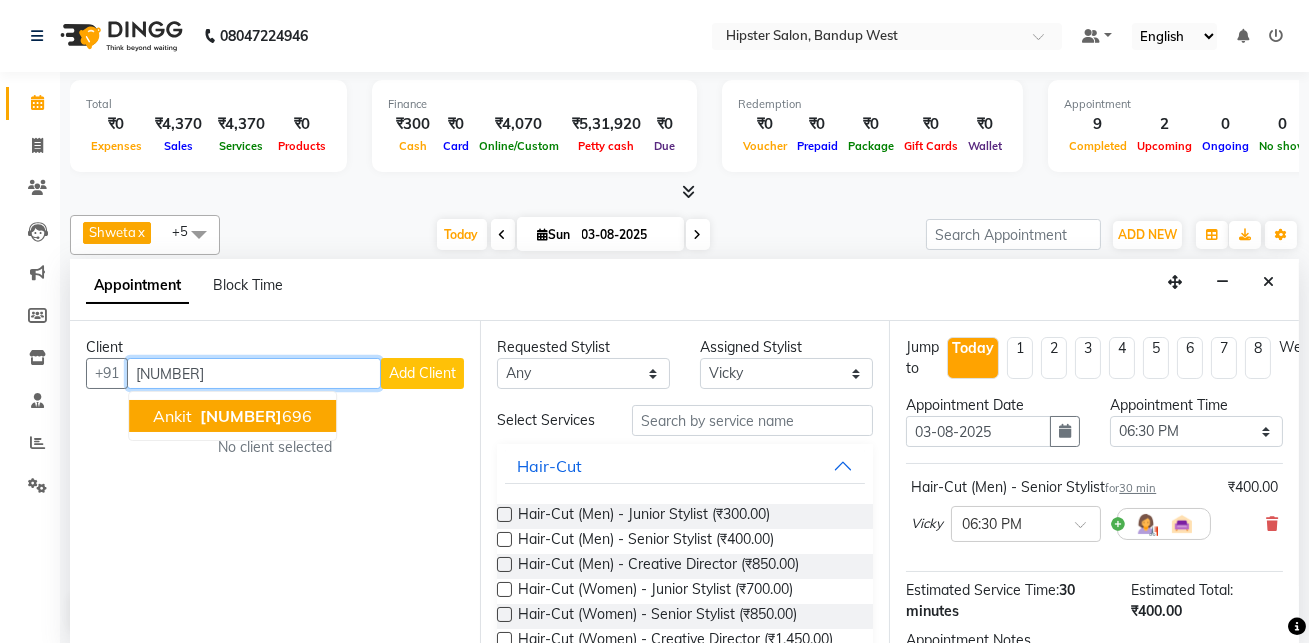 click on "[PHONE]" at bounding box center [254, 416] 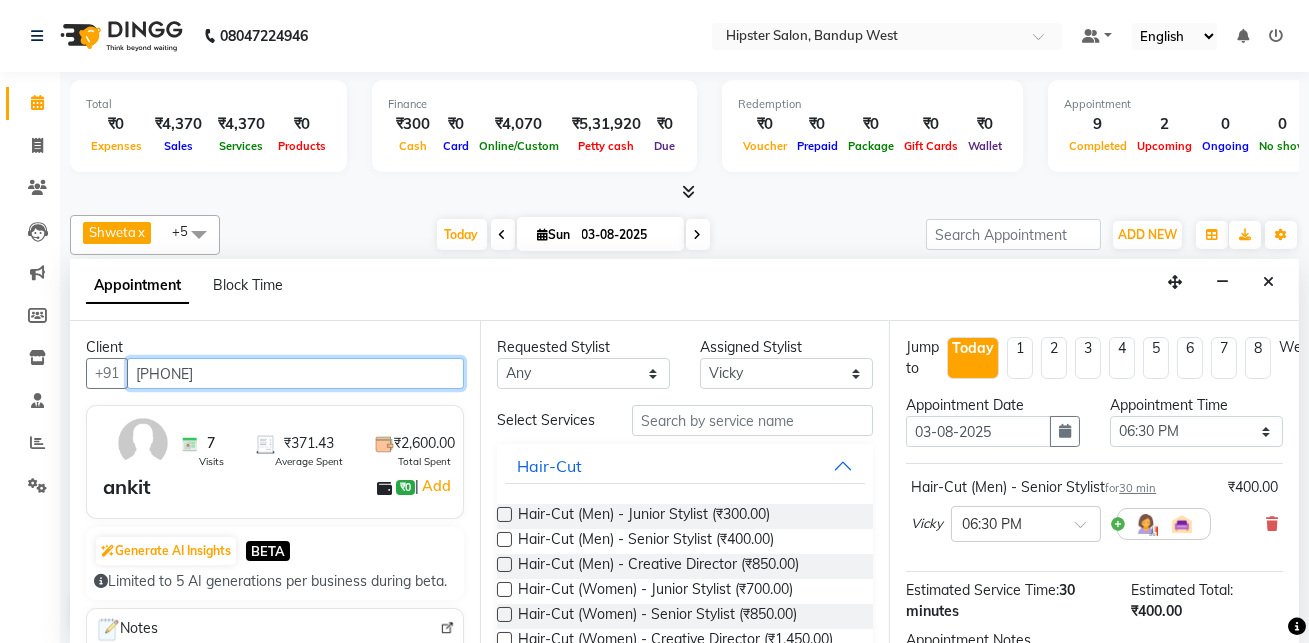 scroll, scrollTop: 222, scrollLeft: 0, axis: vertical 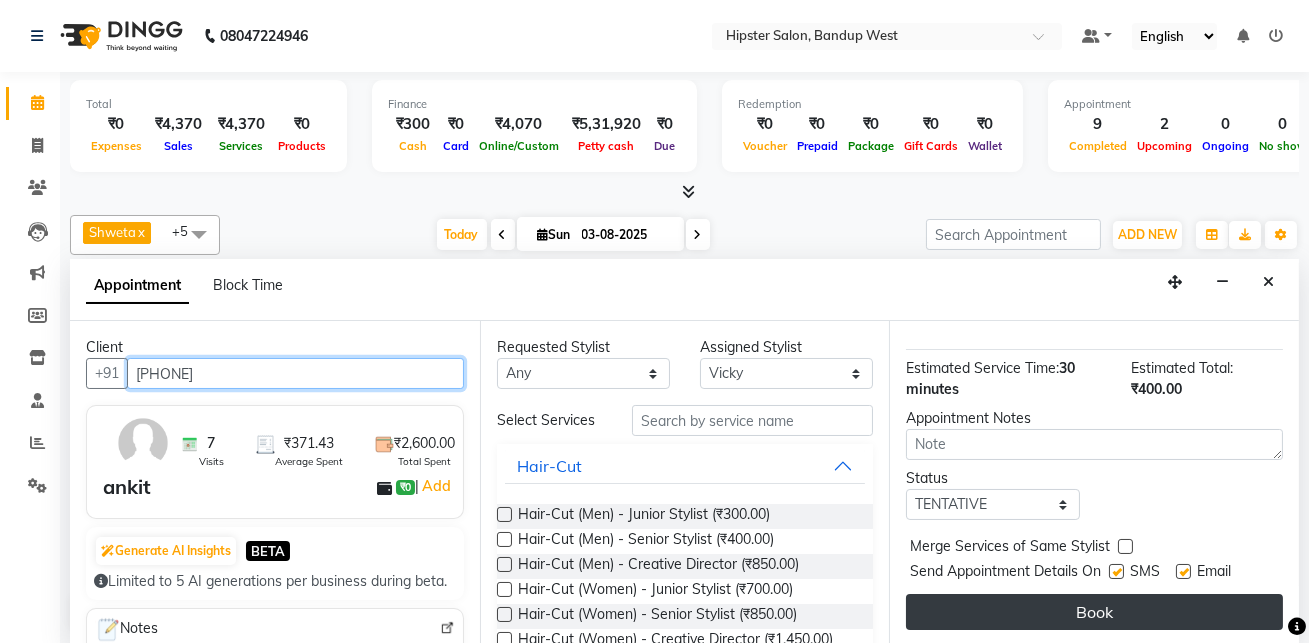type on "[PHONE]" 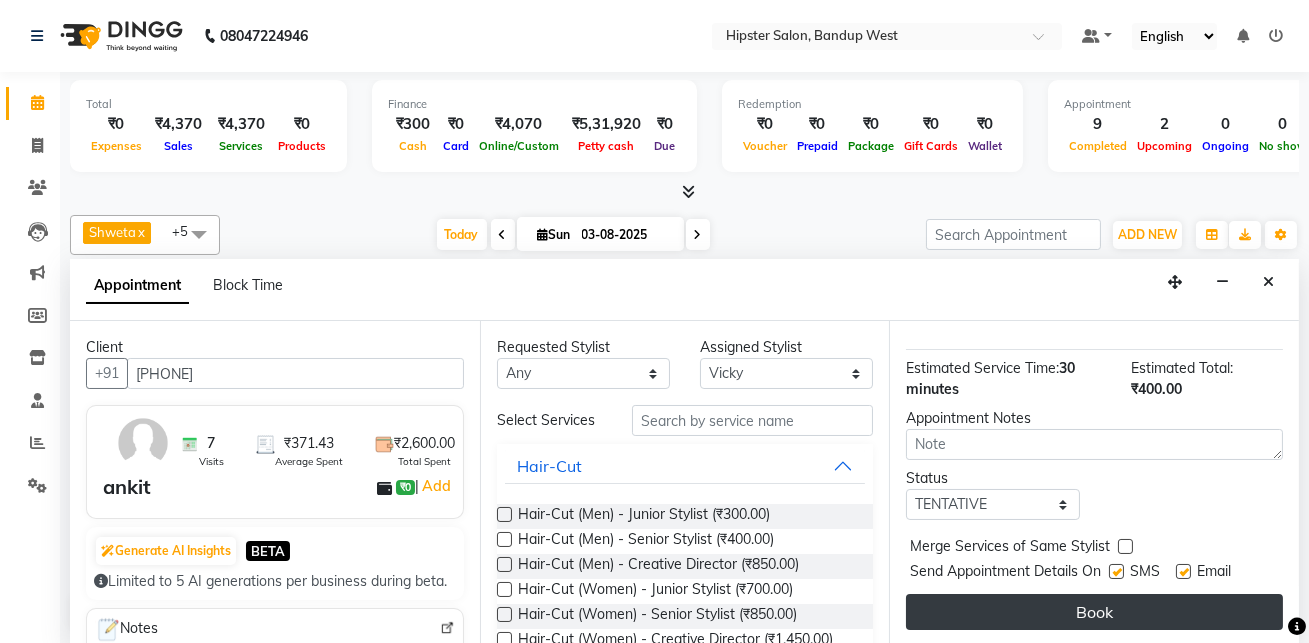 click on "Book" at bounding box center (1094, 612) 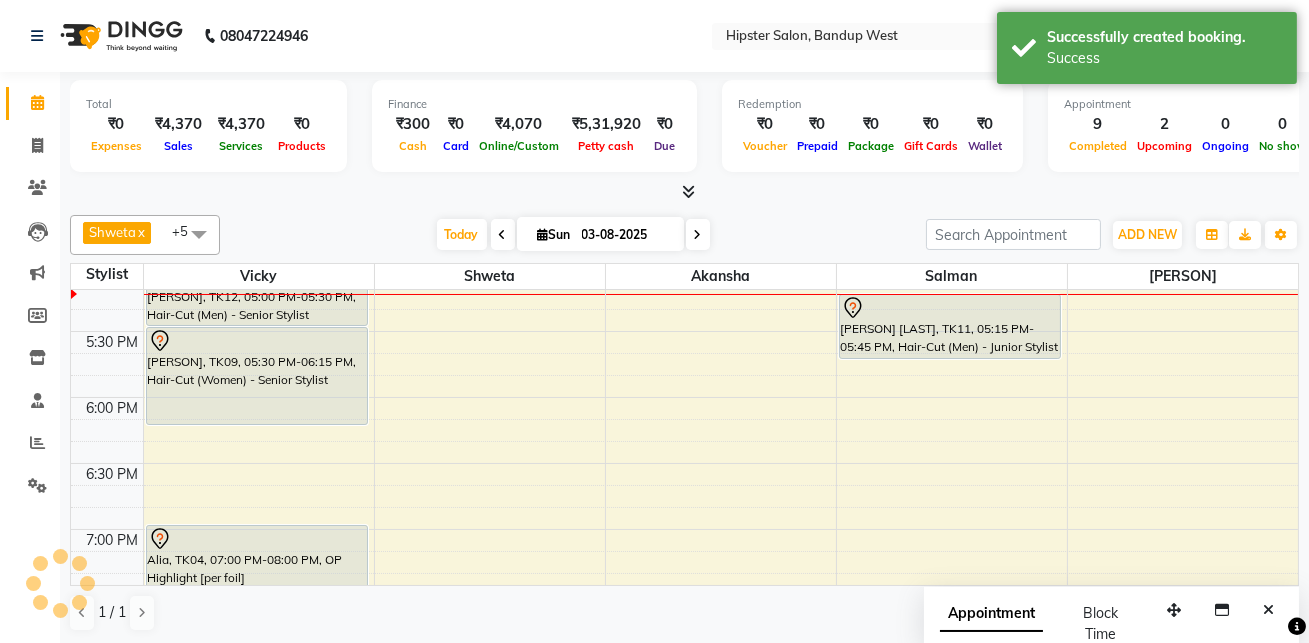scroll, scrollTop: 0, scrollLeft: 0, axis: both 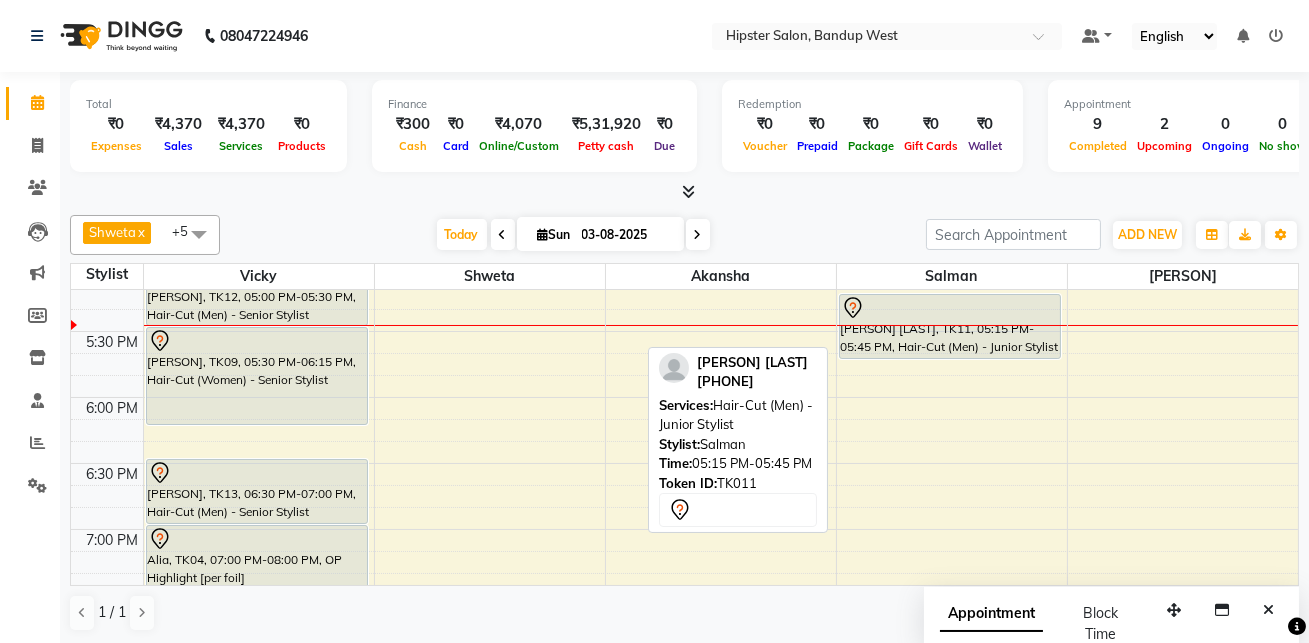 click on "[PERSON] [LAST], TK11, 05:15 PM-05:45 PM, Hair-Cut (Men) - Junior Stylist" at bounding box center (950, 326) 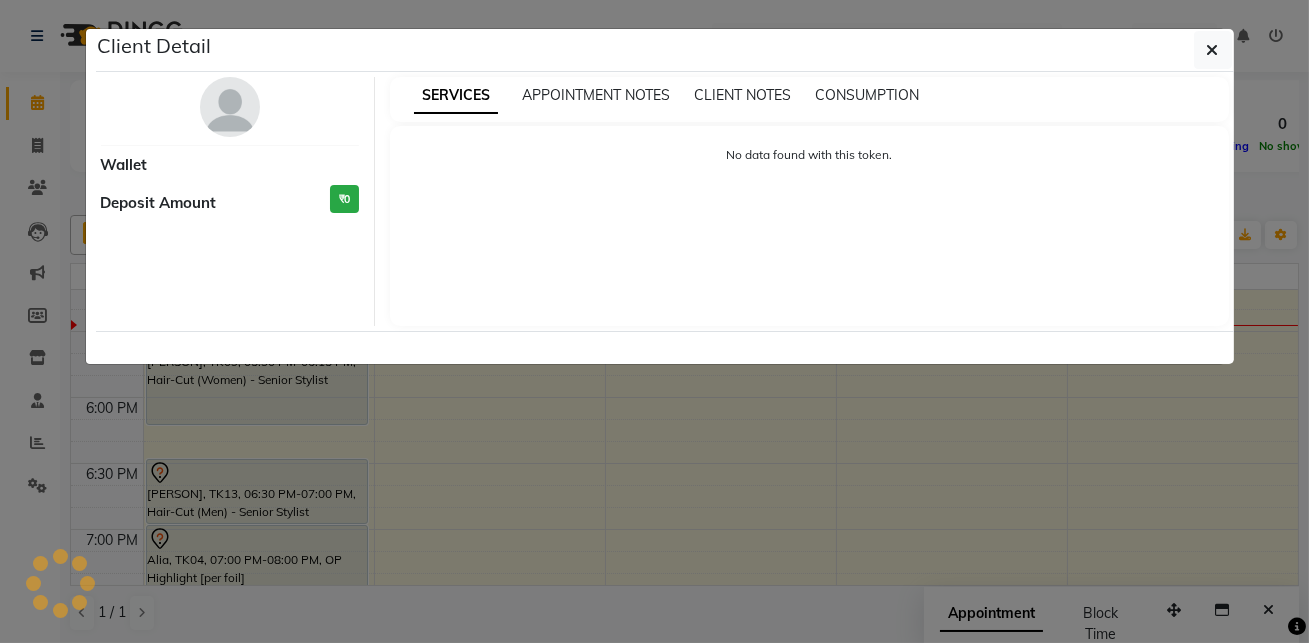 select on "7" 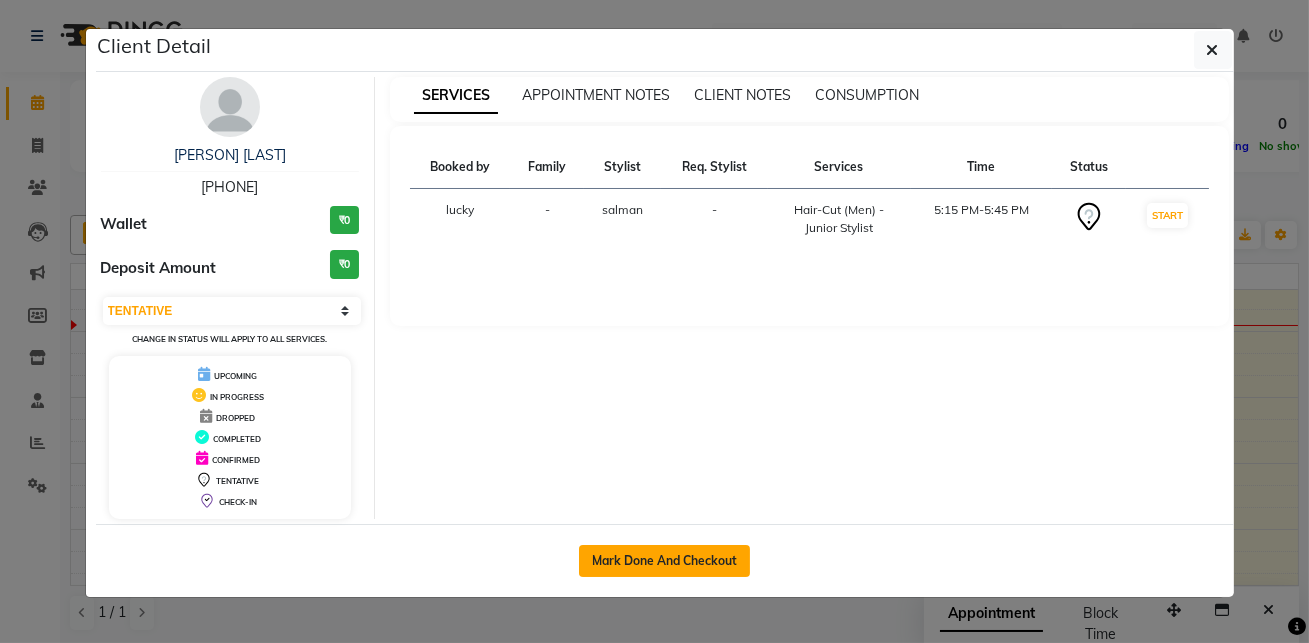 click on "Mark Done And Checkout" 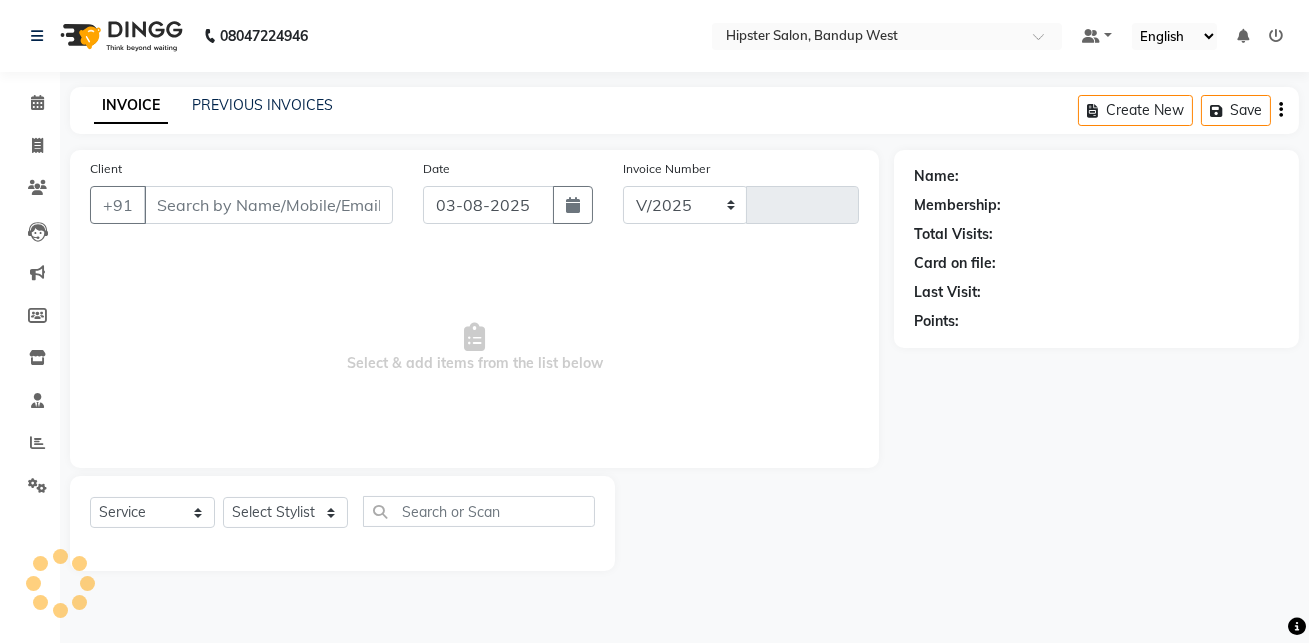 select on "6746" 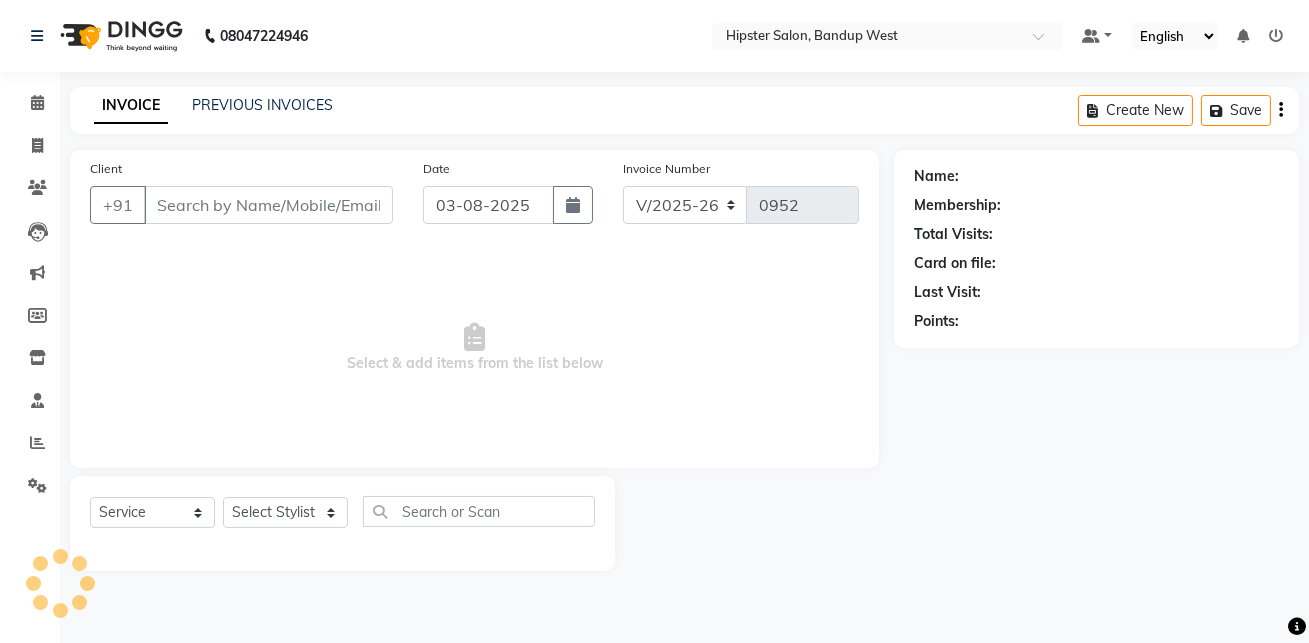 type on "[PHONE]" 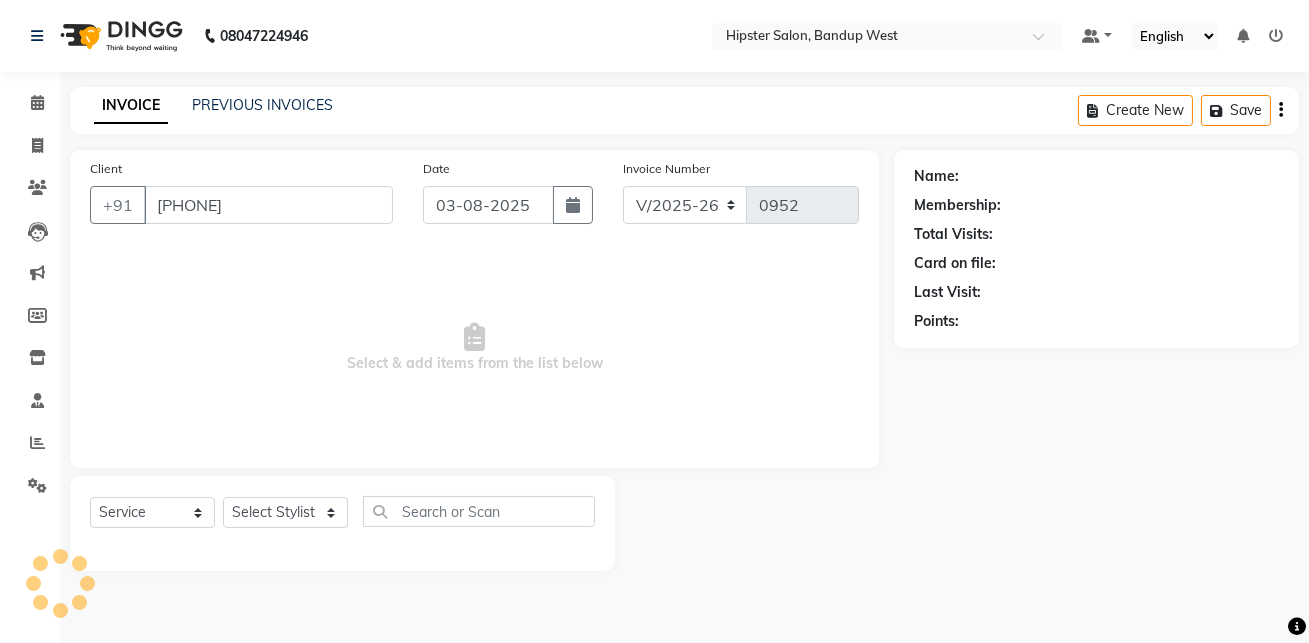 select on "53140" 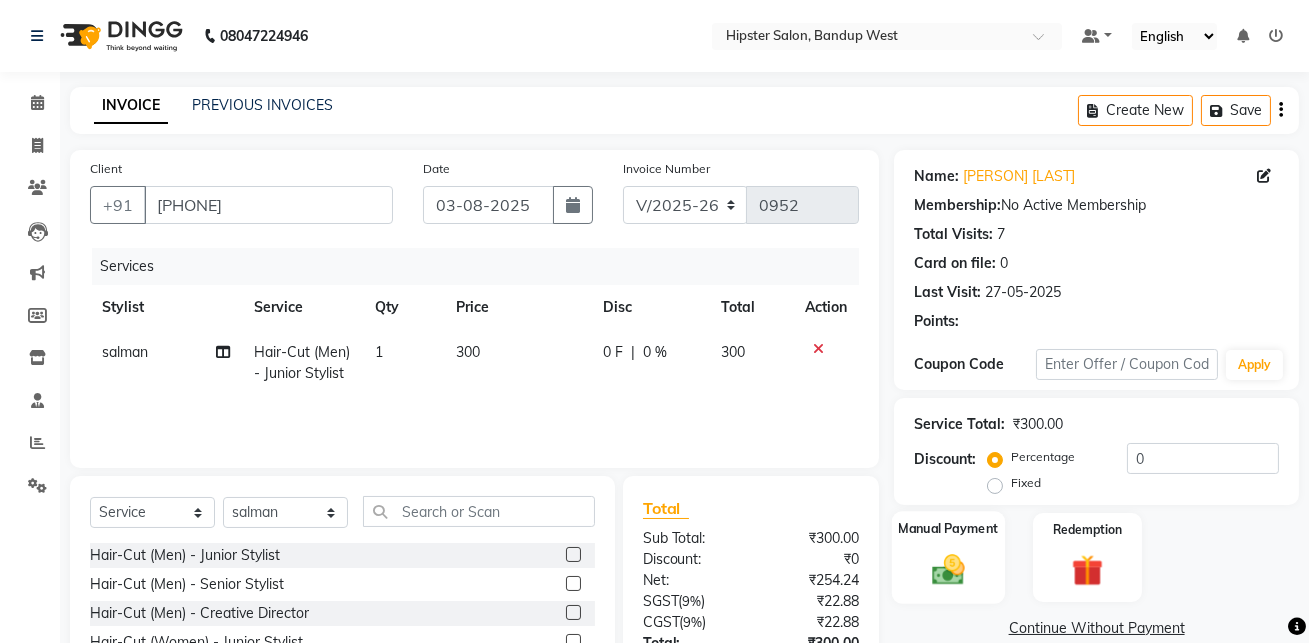 scroll, scrollTop: 88, scrollLeft: 0, axis: vertical 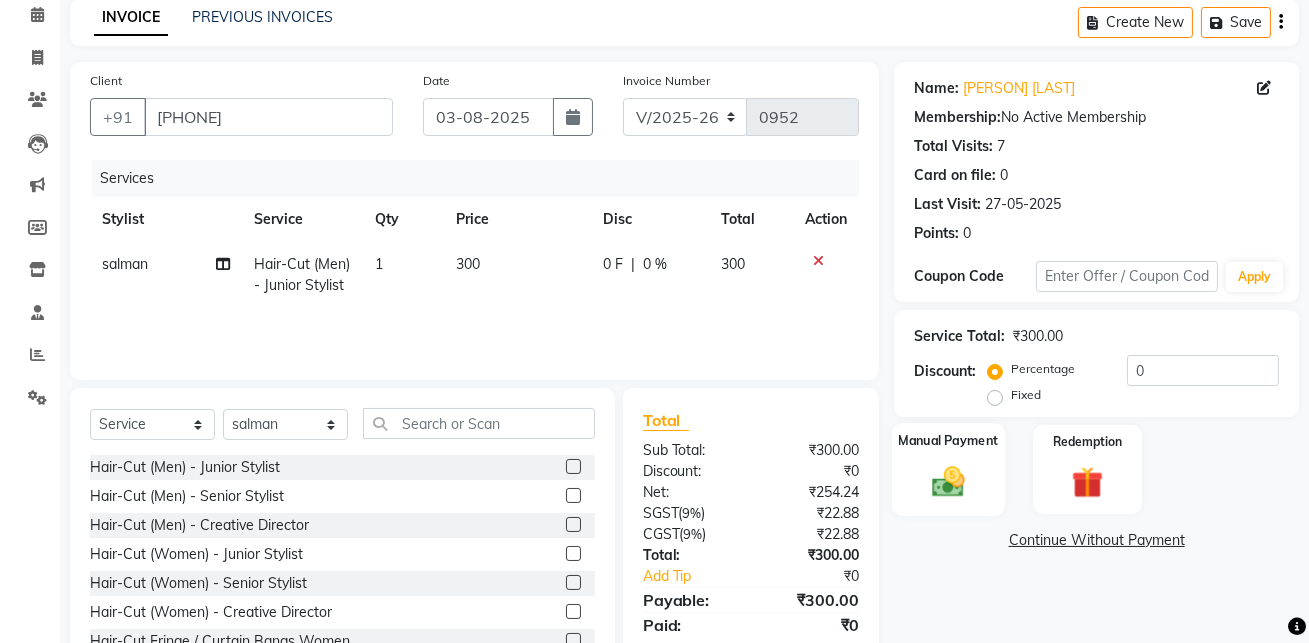 click 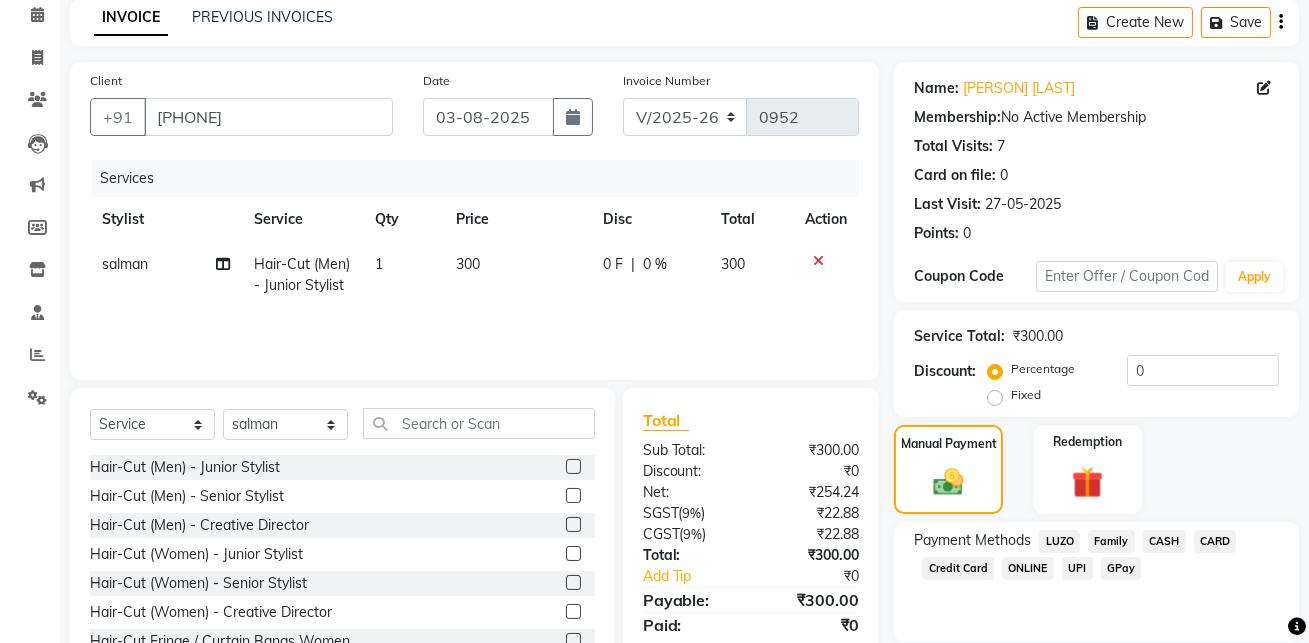 scroll, scrollTop: 159, scrollLeft: 0, axis: vertical 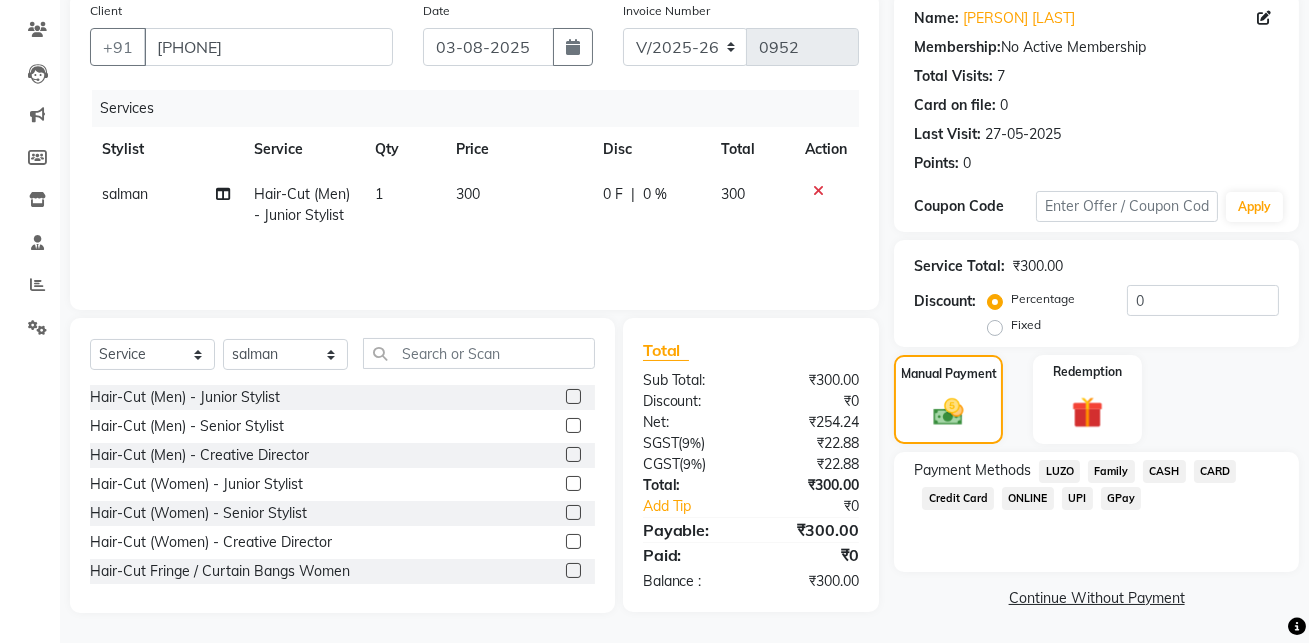 click on "GPay" 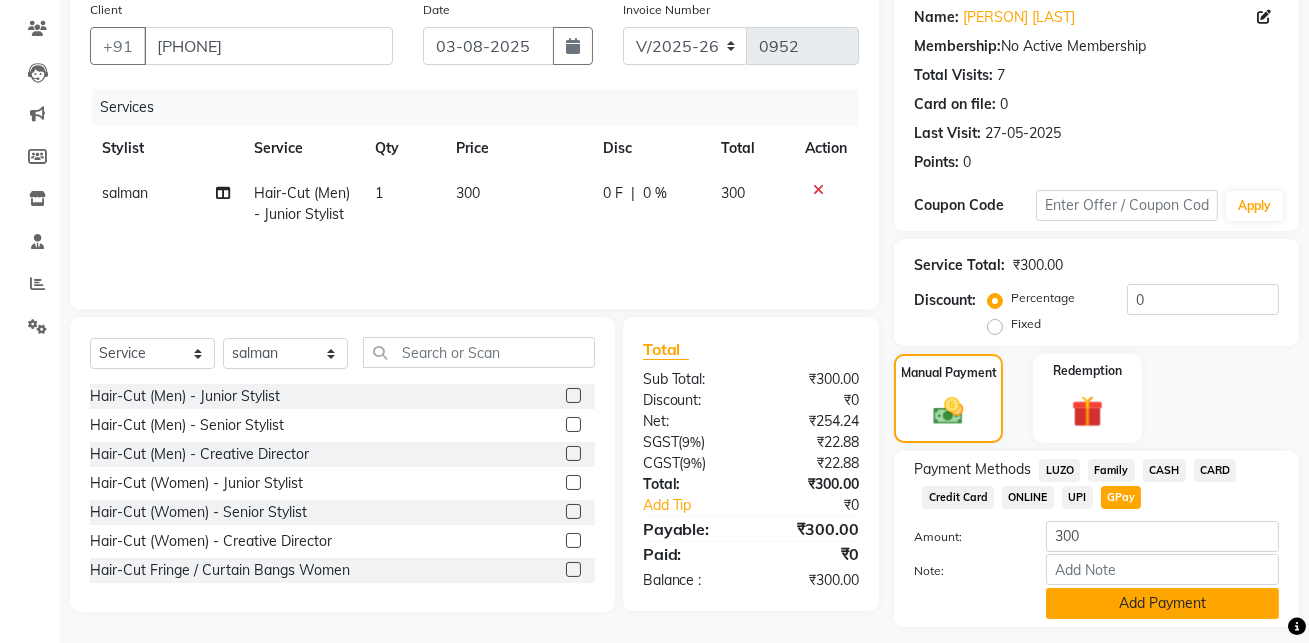 scroll, scrollTop: 214, scrollLeft: 0, axis: vertical 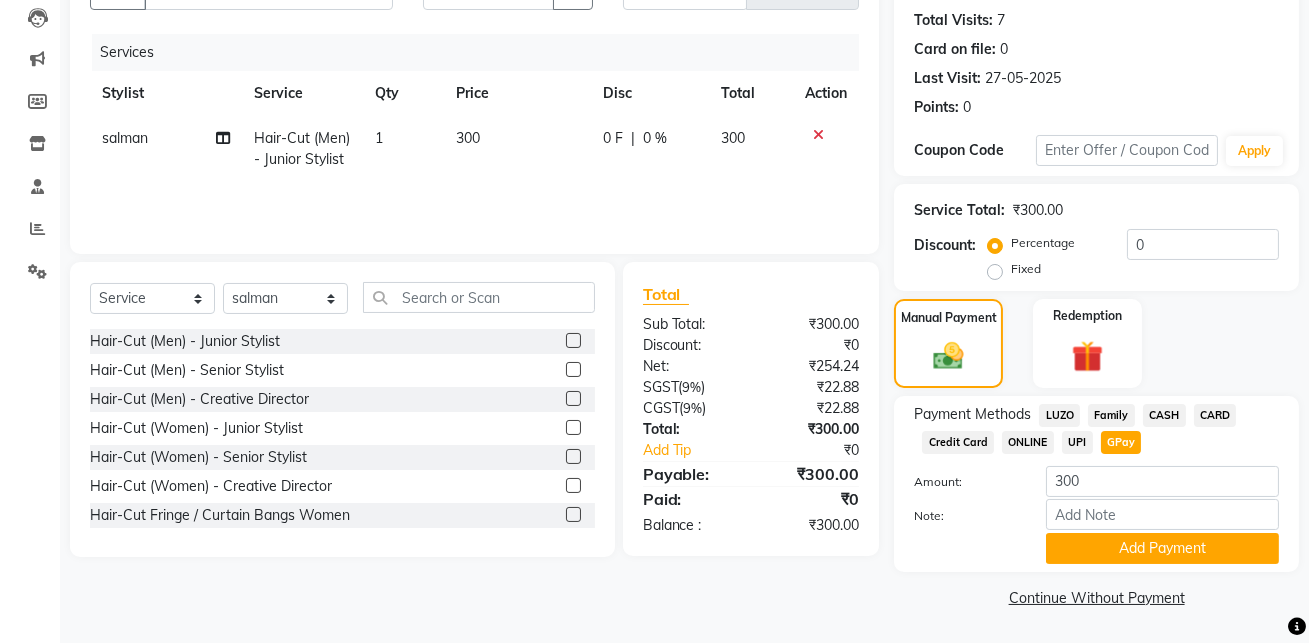 click on "Payment Methods  LUZO   Family   CASH   CARD   Credit Card   ONLINE   UPI   GPay  Amount: 300 Note: Add Payment" 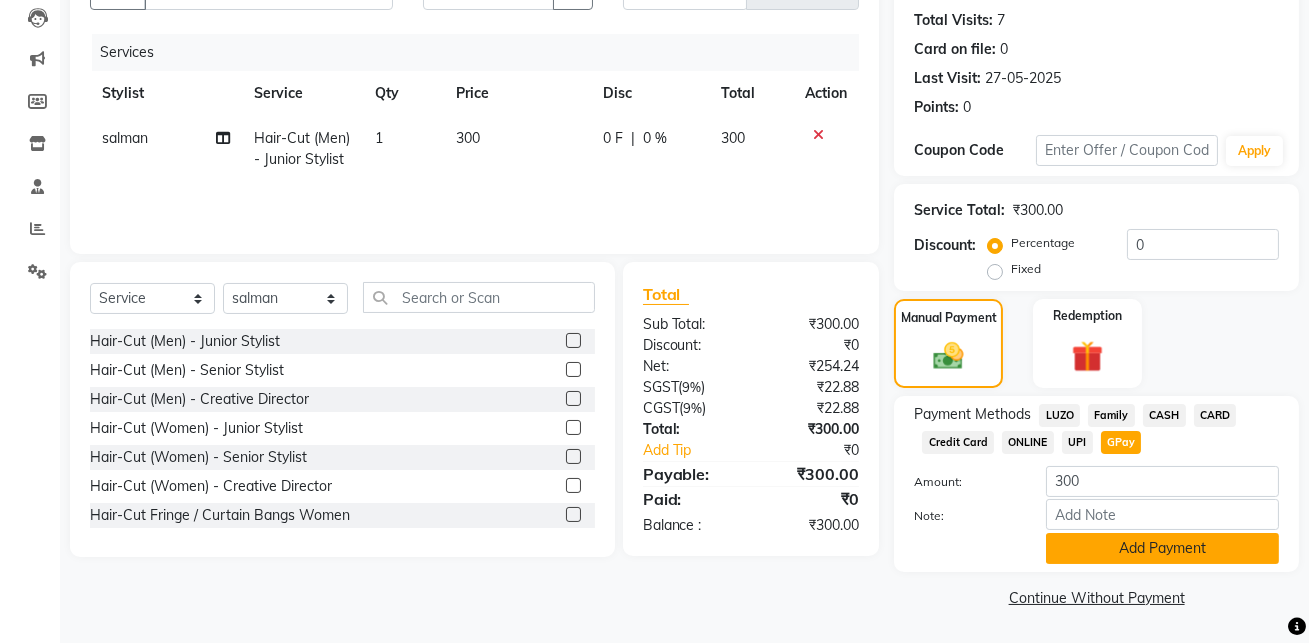 click on "Add Payment" 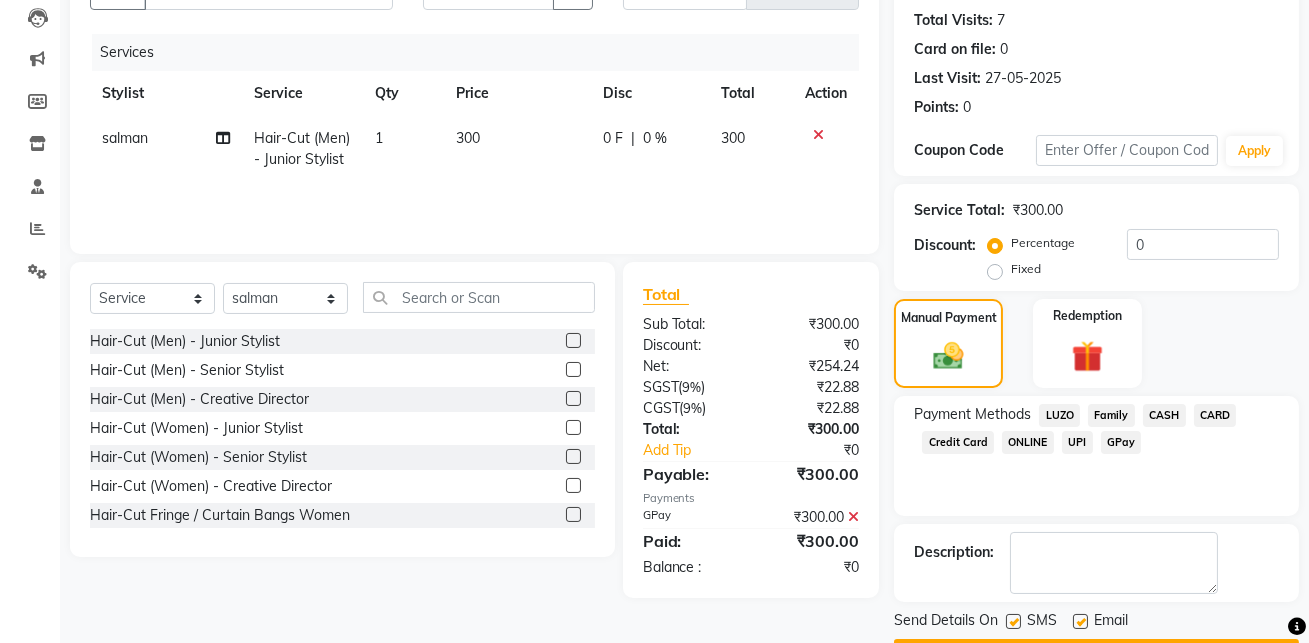 scroll, scrollTop: 270, scrollLeft: 0, axis: vertical 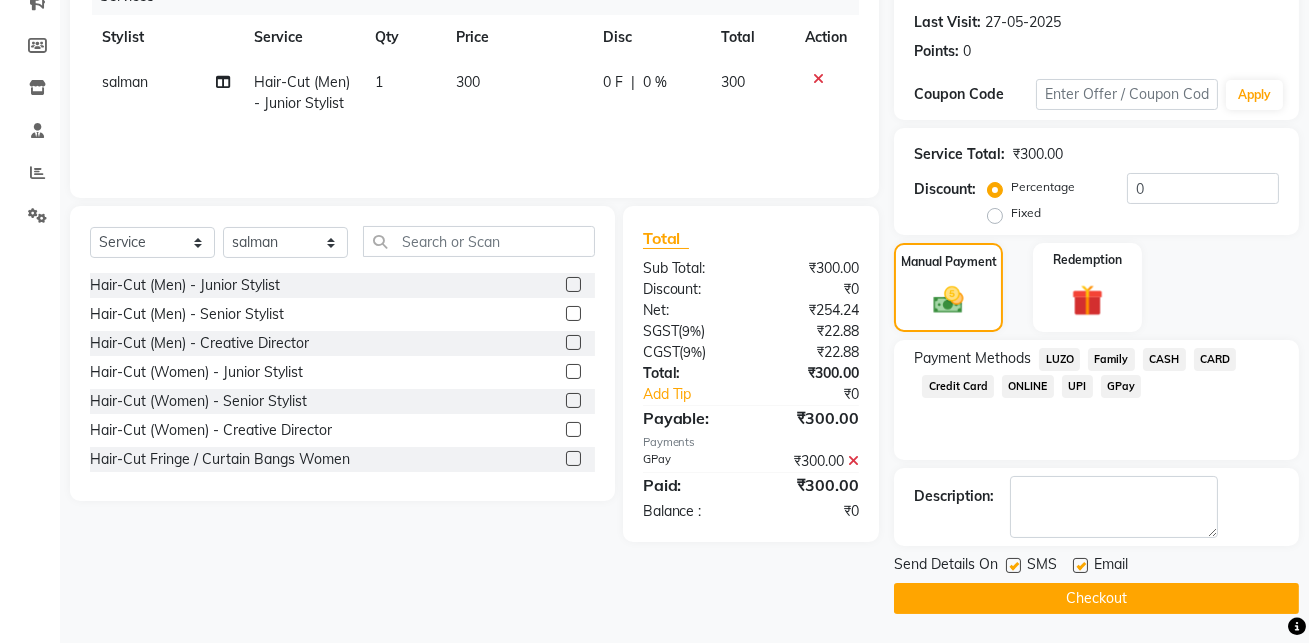 click on "Checkout" 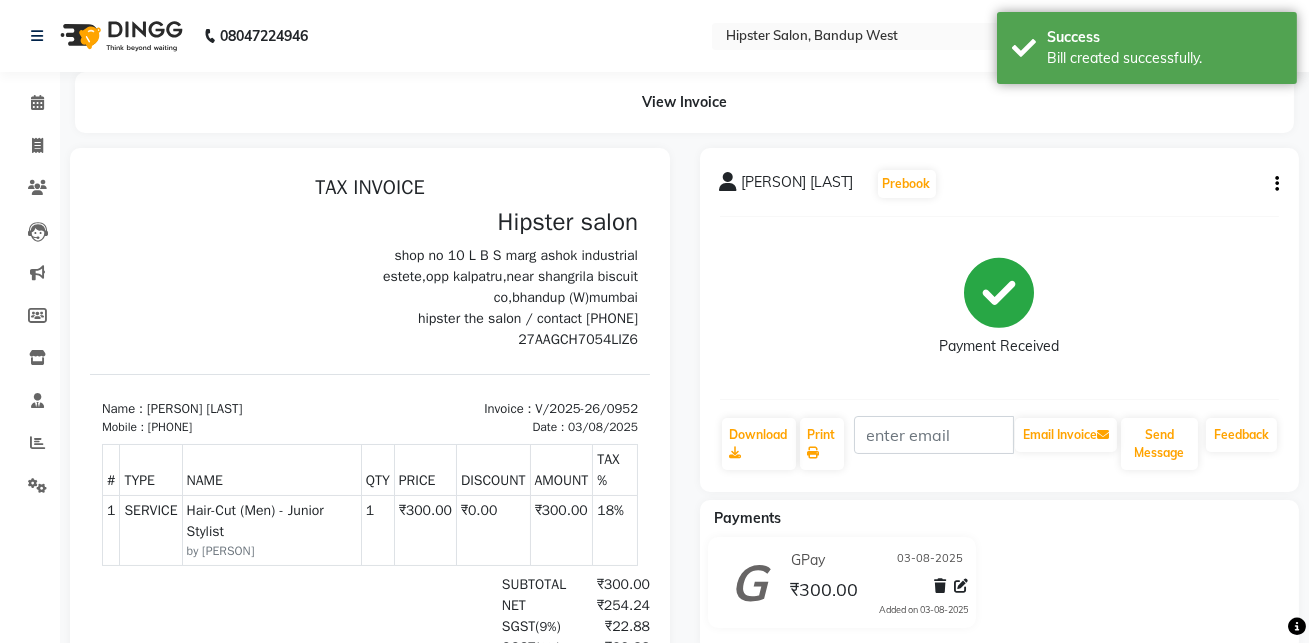 scroll, scrollTop: 0, scrollLeft: 0, axis: both 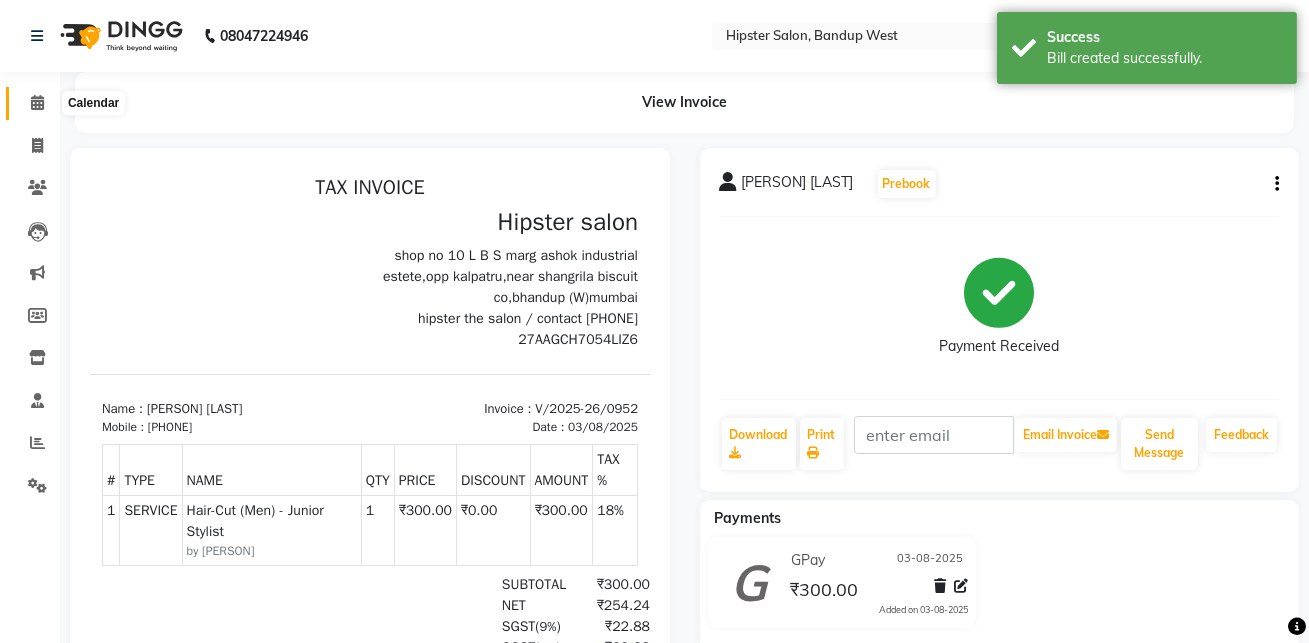 click 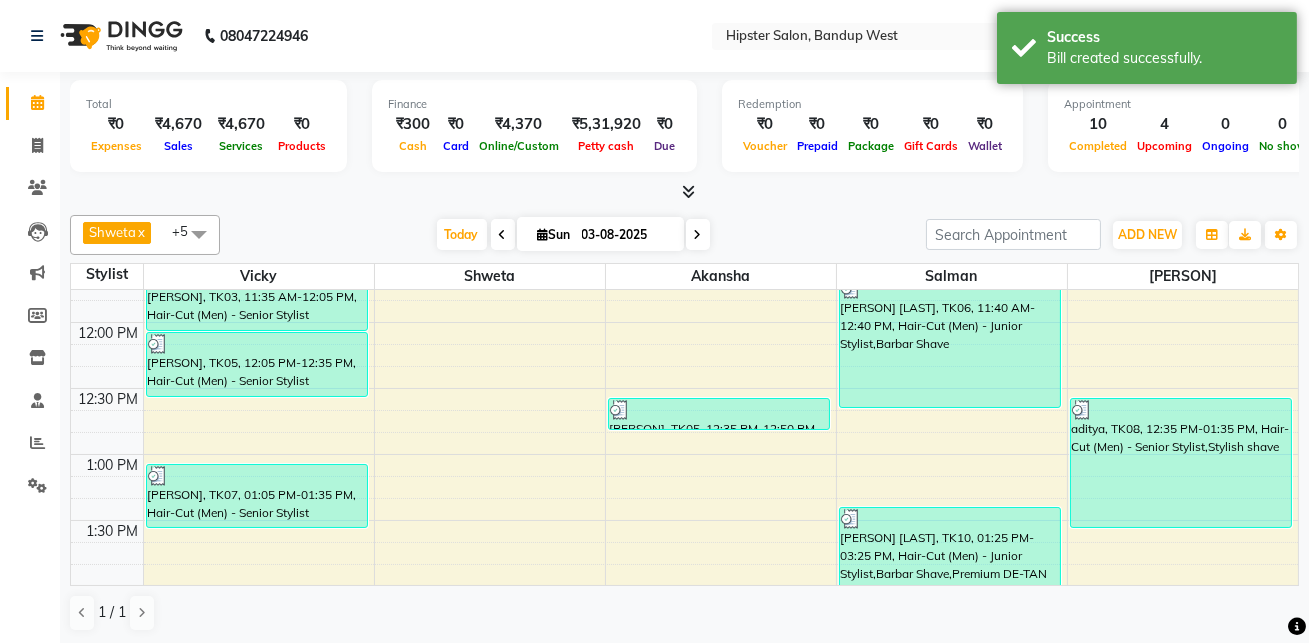 scroll, scrollTop: 360, scrollLeft: 0, axis: vertical 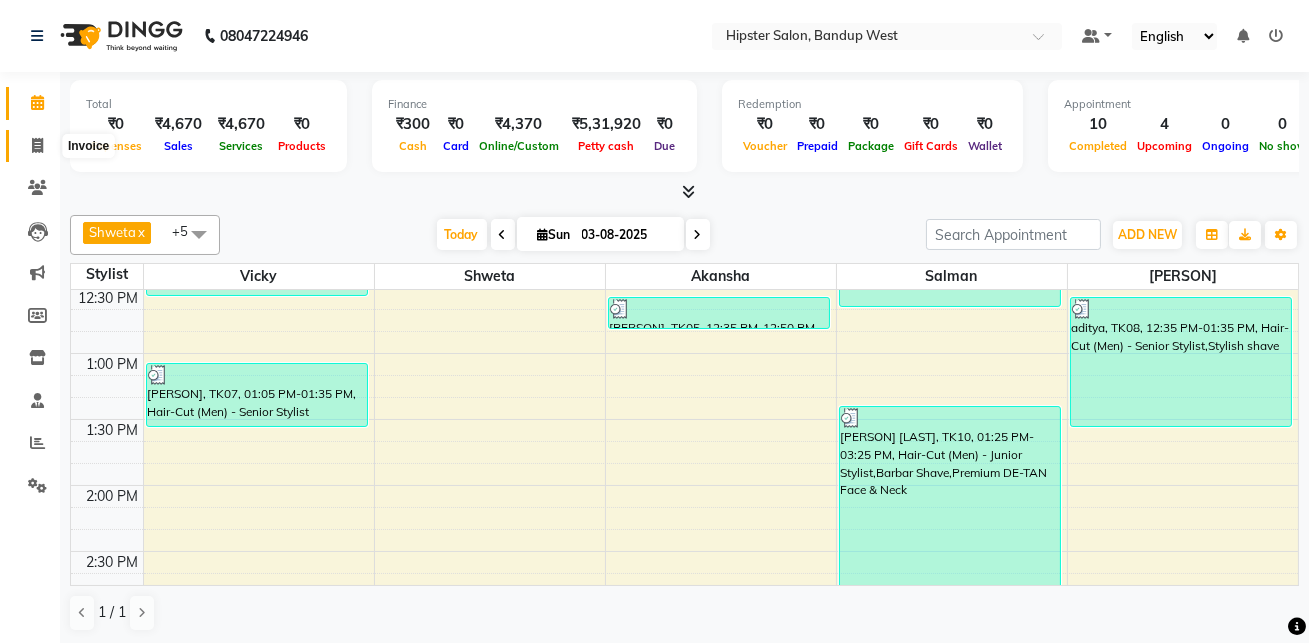 click 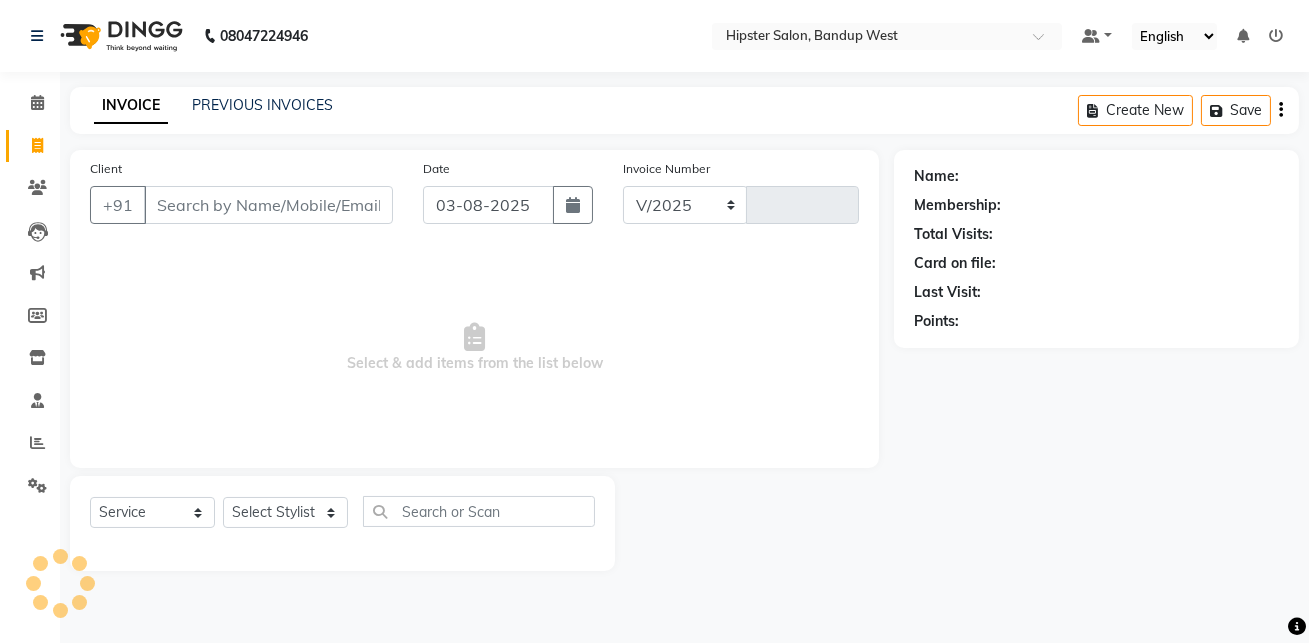 select on "6746" 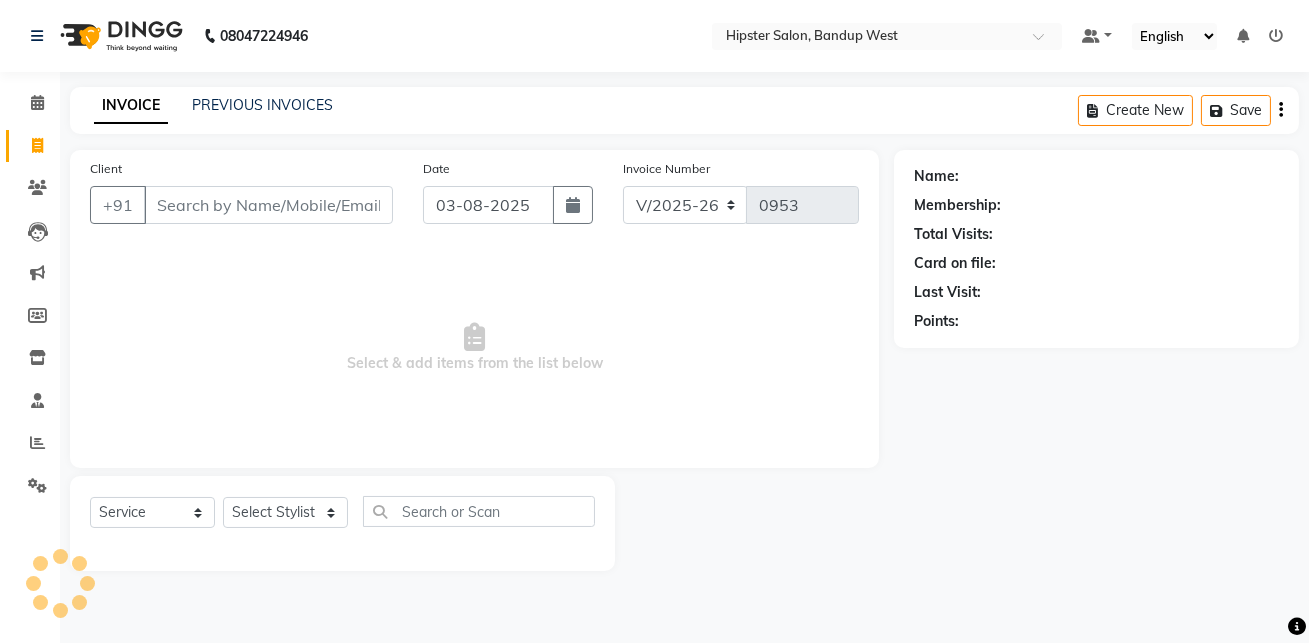 click on "Client" at bounding box center (268, 205) 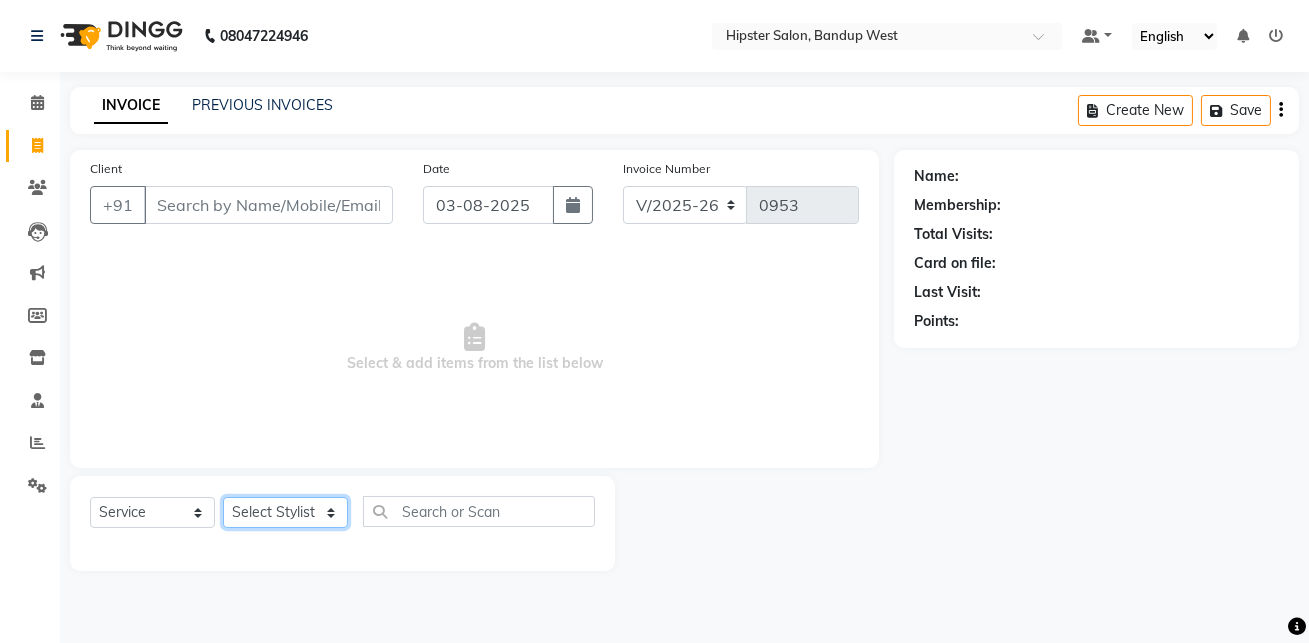 click on "Select Stylist aditya aishu akansha anup ashik Ayushi bhavin sir Irshad lucky manisha meet minaz neelam pritesh PUNAM raju REKHA salman Shweta vaibhav Vicky" 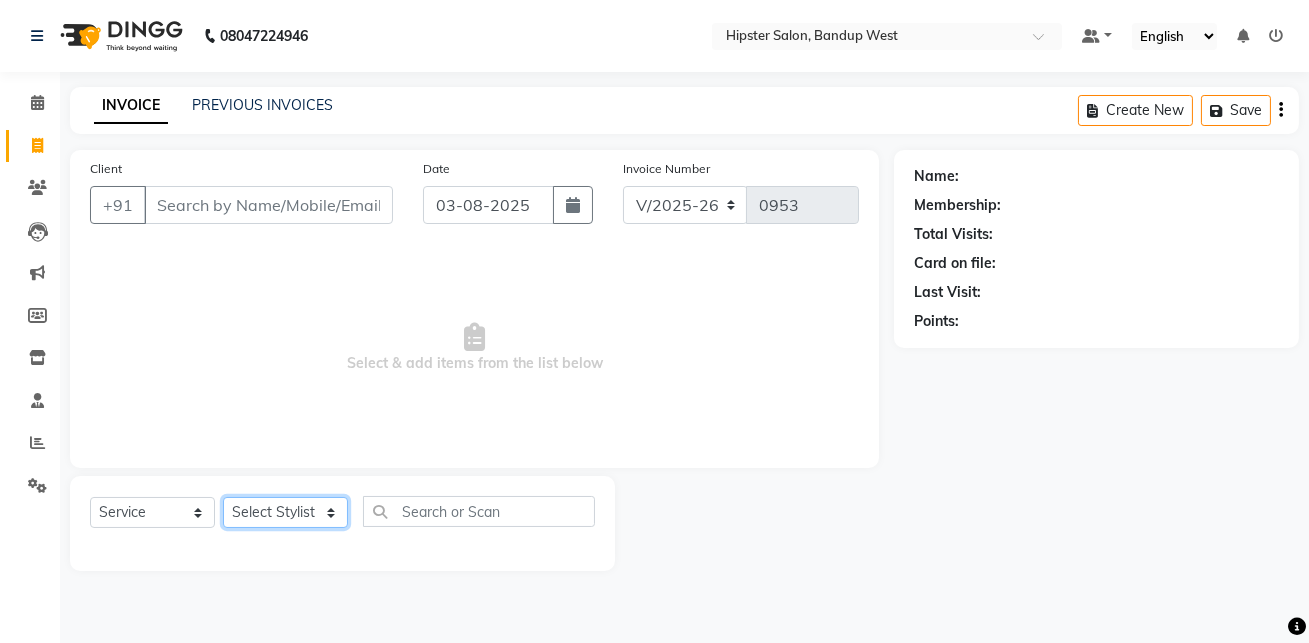 select on "52835" 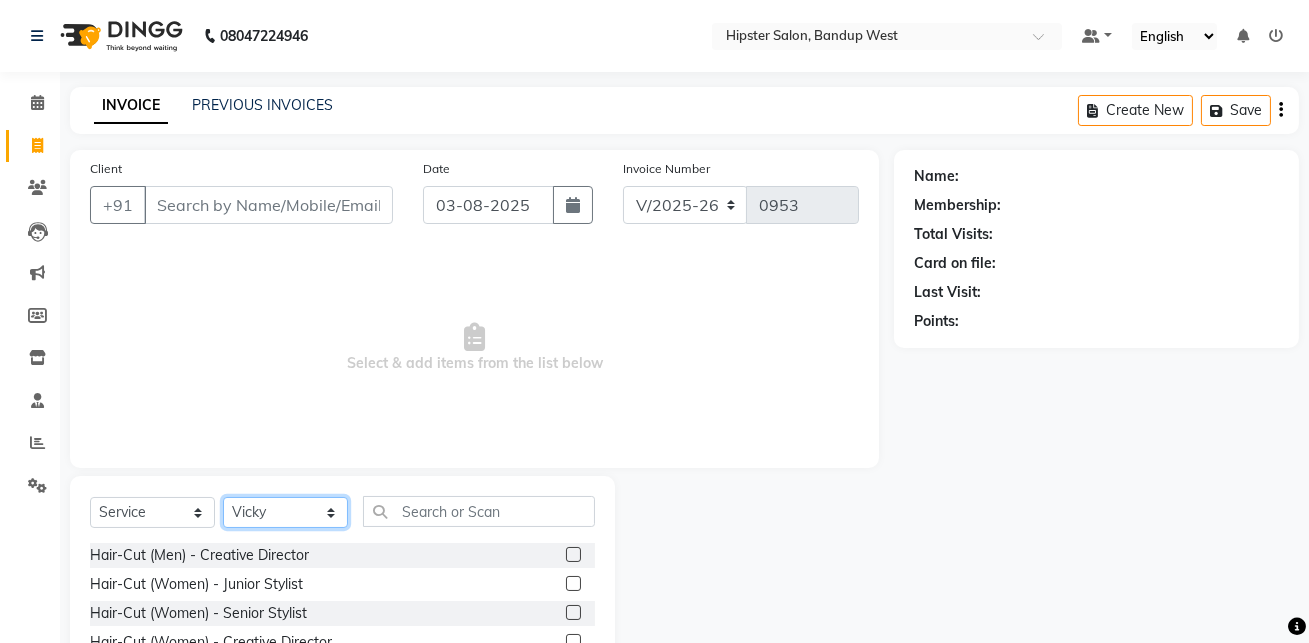 scroll, scrollTop: 80, scrollLeft: 0, axis: vertical 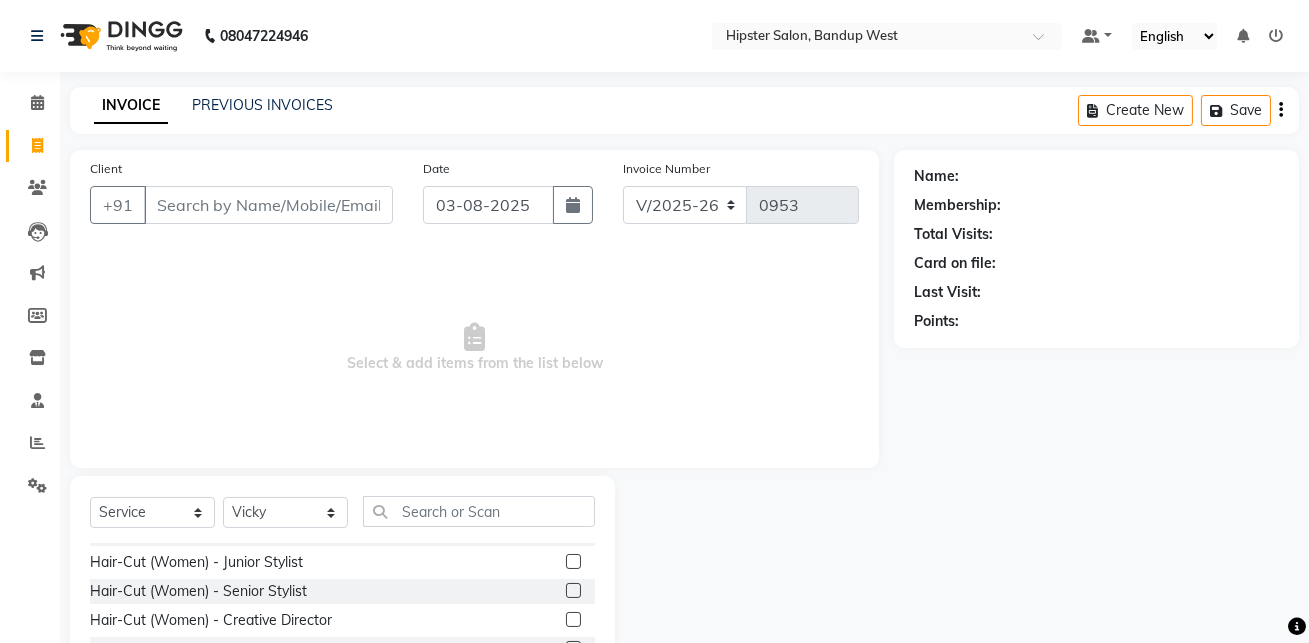 click 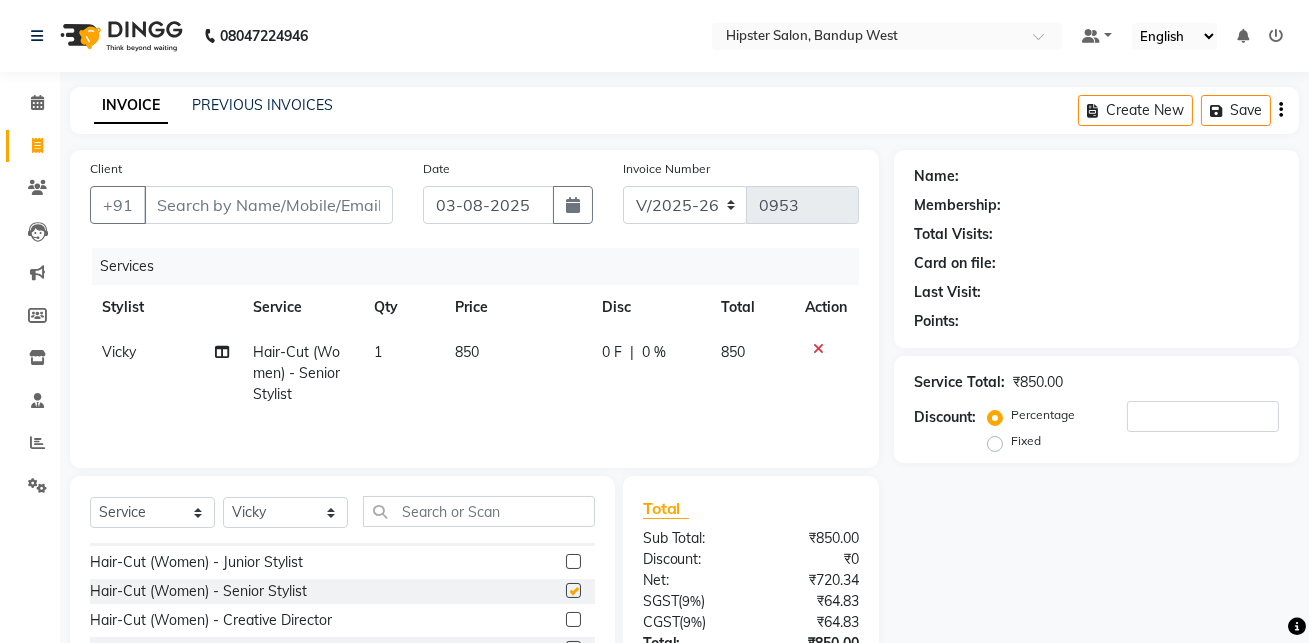 checkbox on "false" 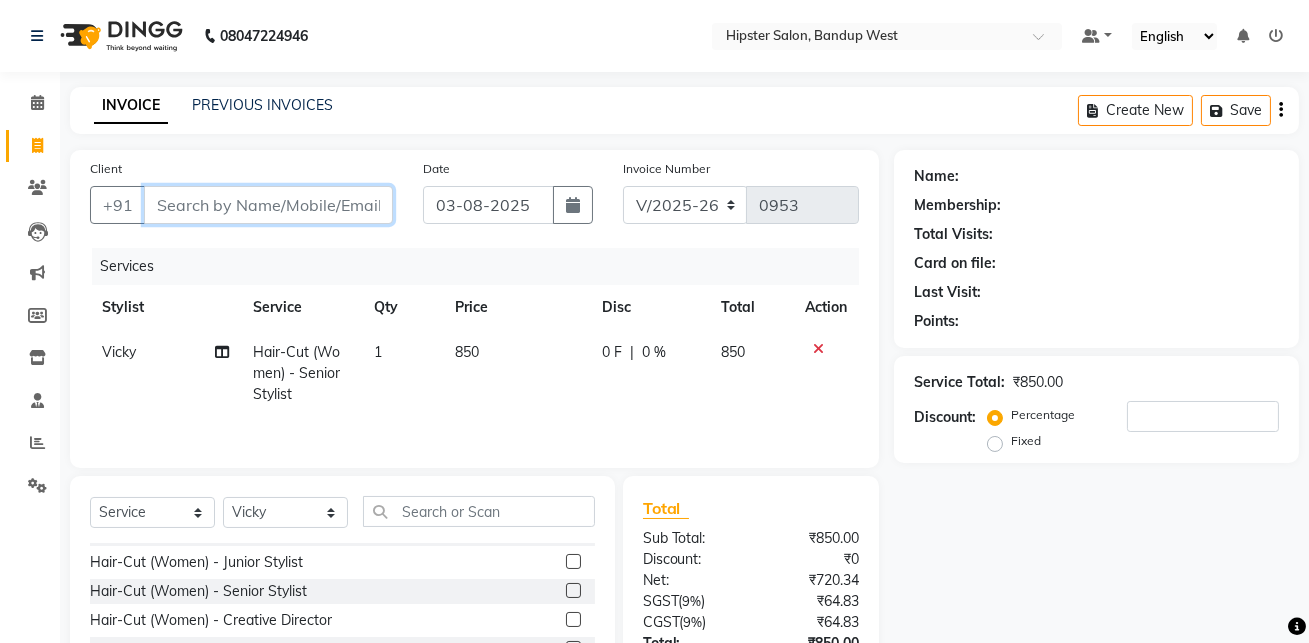click on "Client" at bounding box center (268, 205) 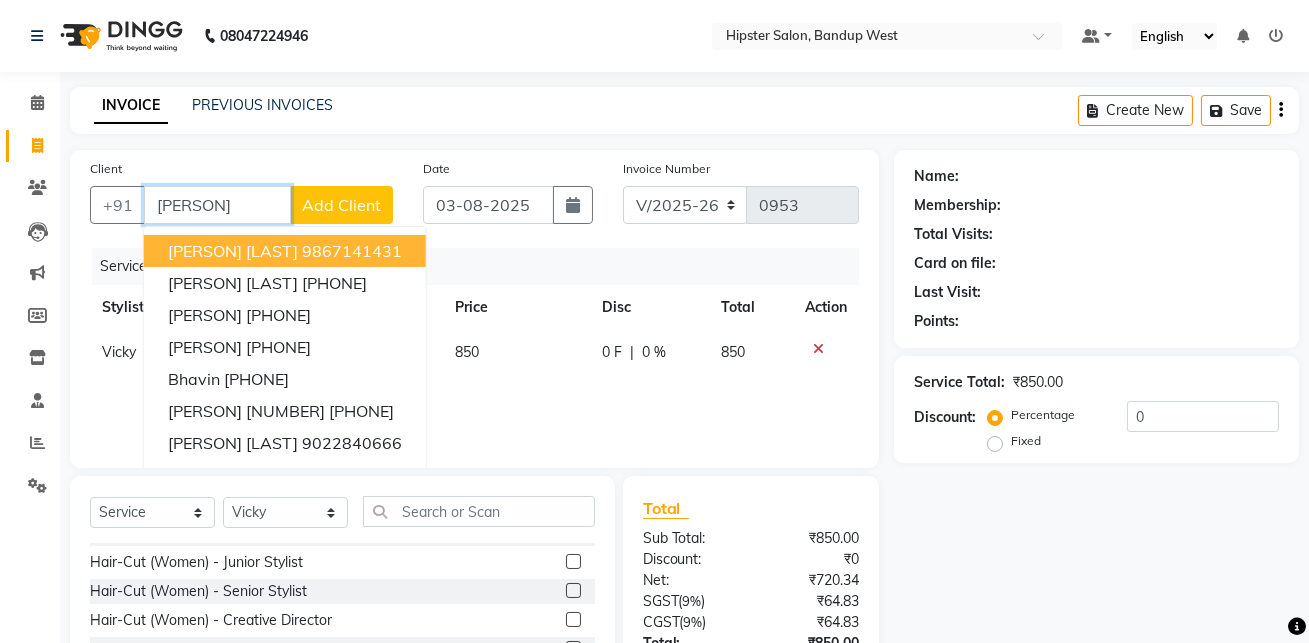 click on "9867141431" at bounding box center (352, 251) 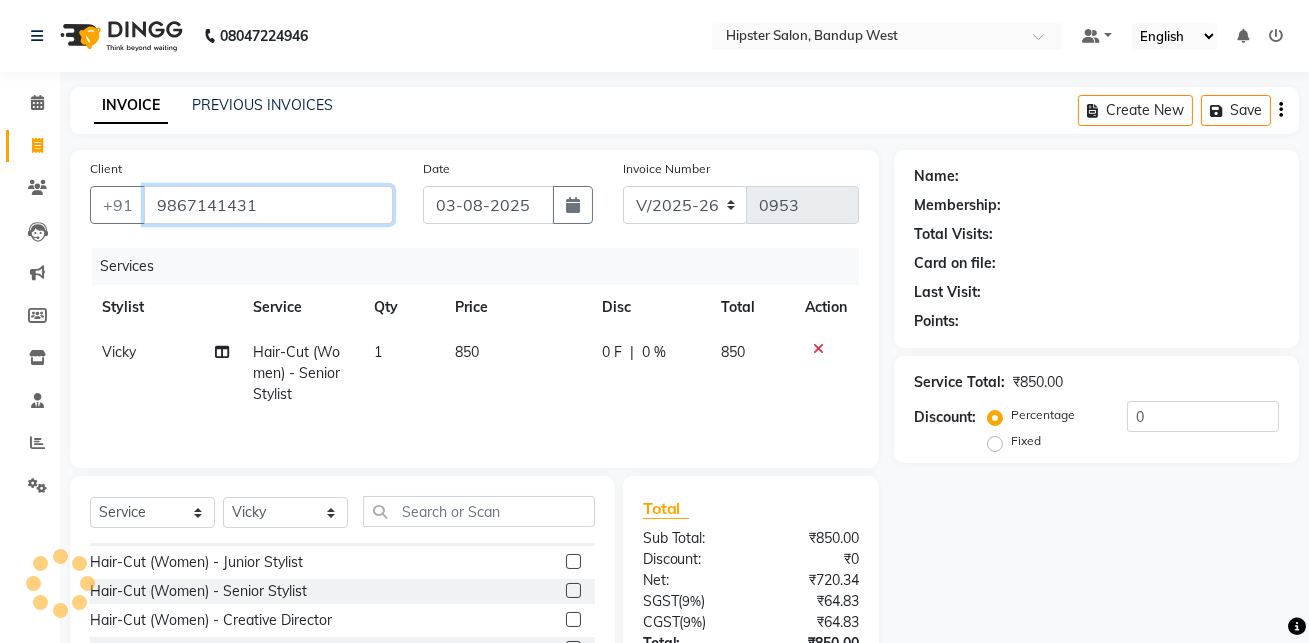 type on "9867141431" 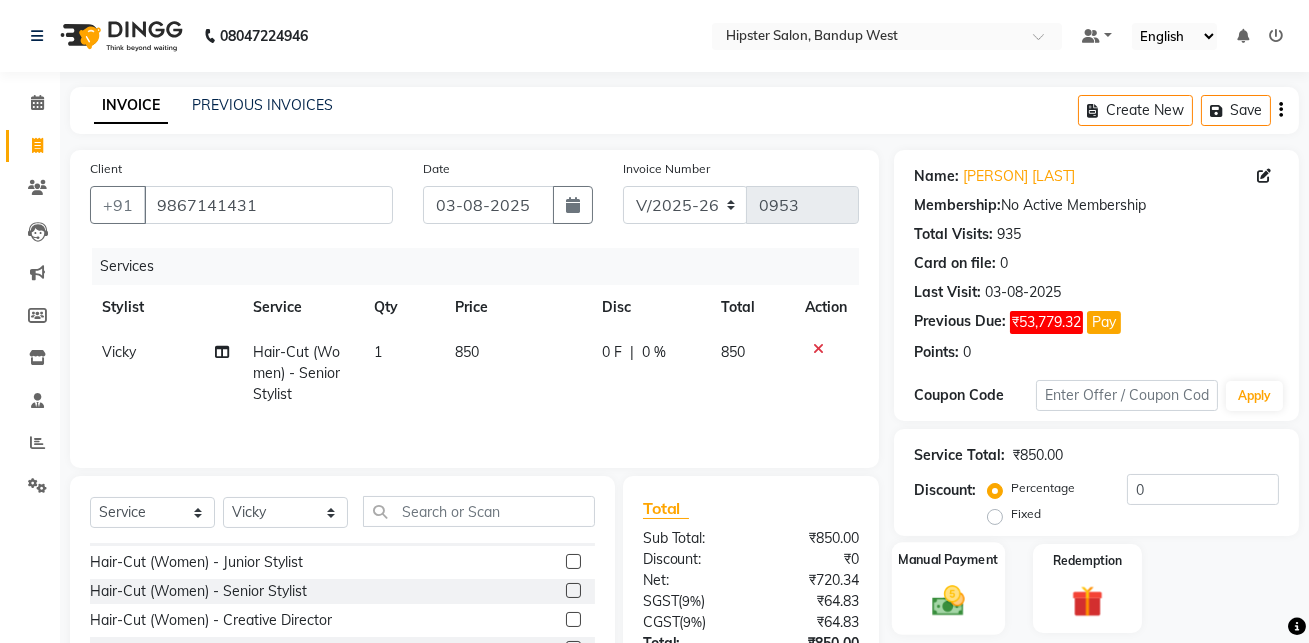scroll, scrollTop: 159, scrollLeft: 0, axis: vertical 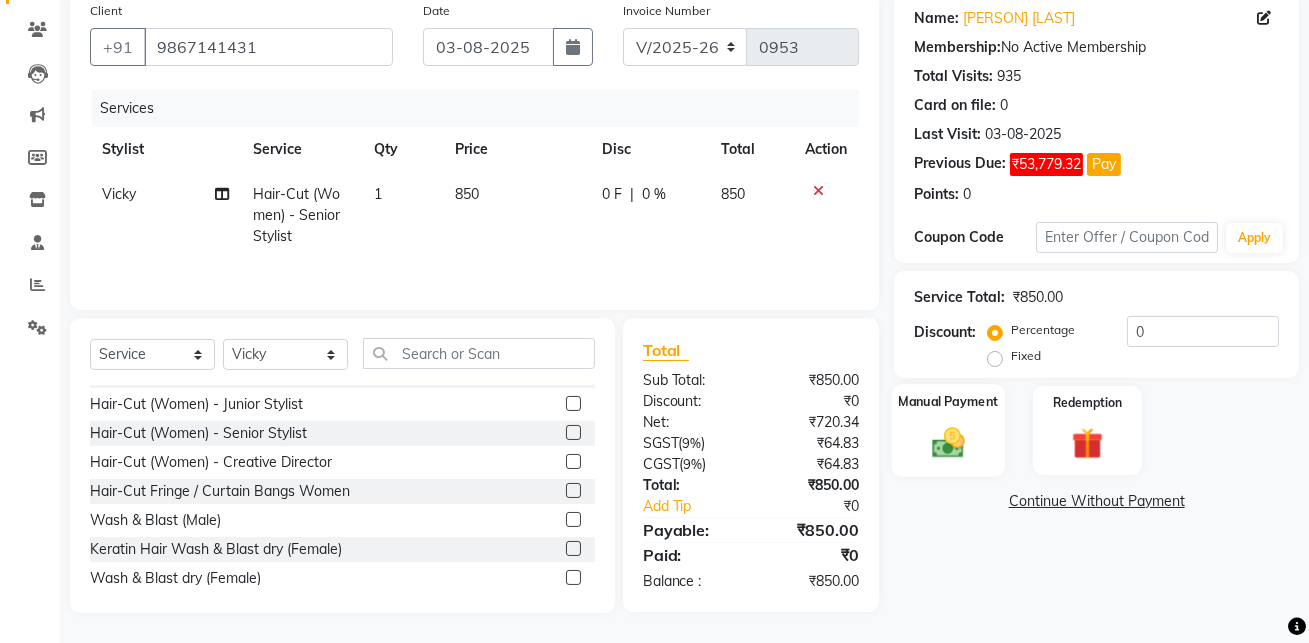 click 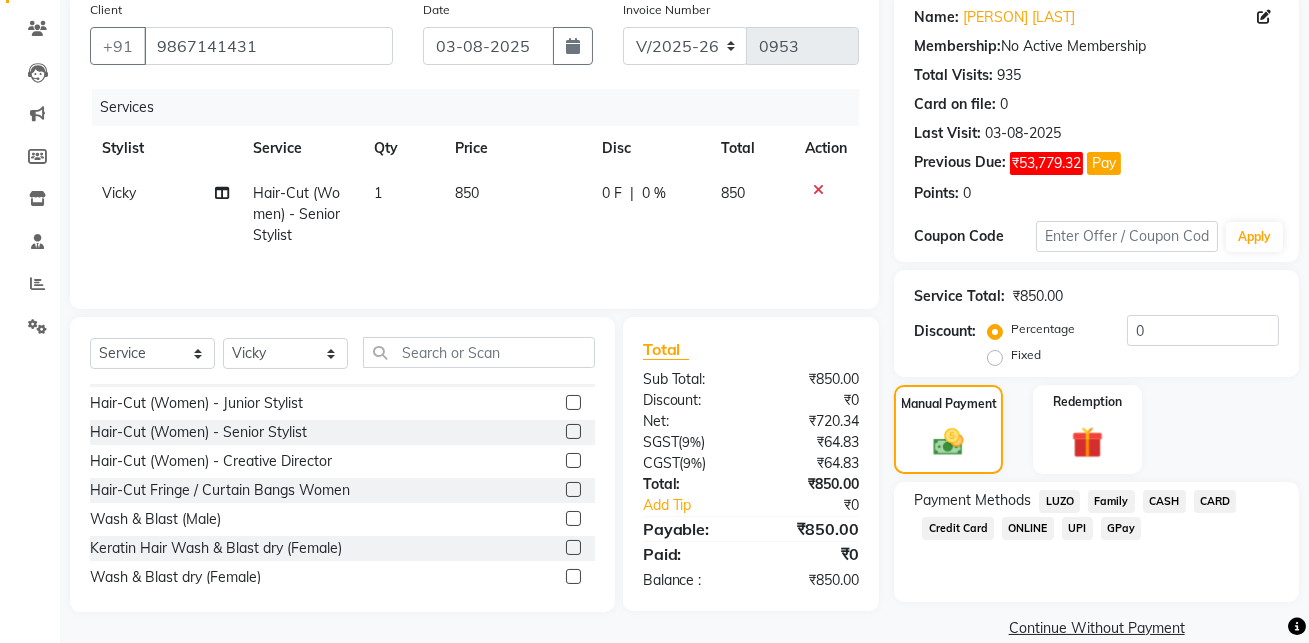 click on "GPay" 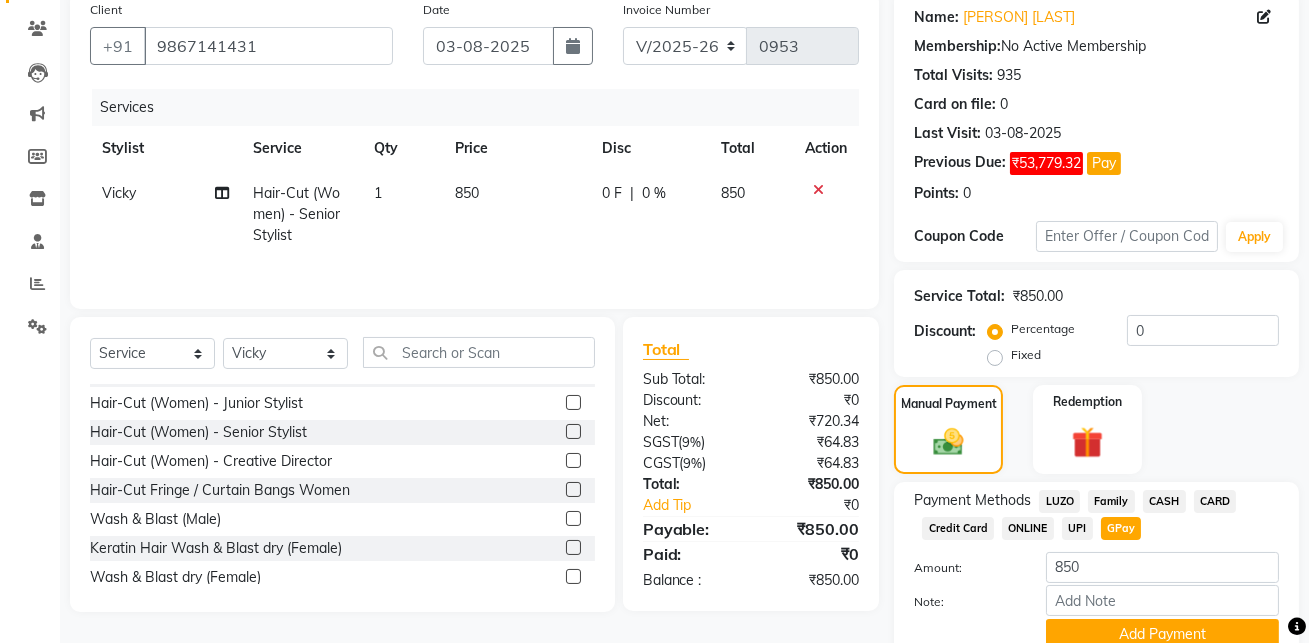 scroll, scrollTop: 245, scrollLeft: 0, axis: vertical 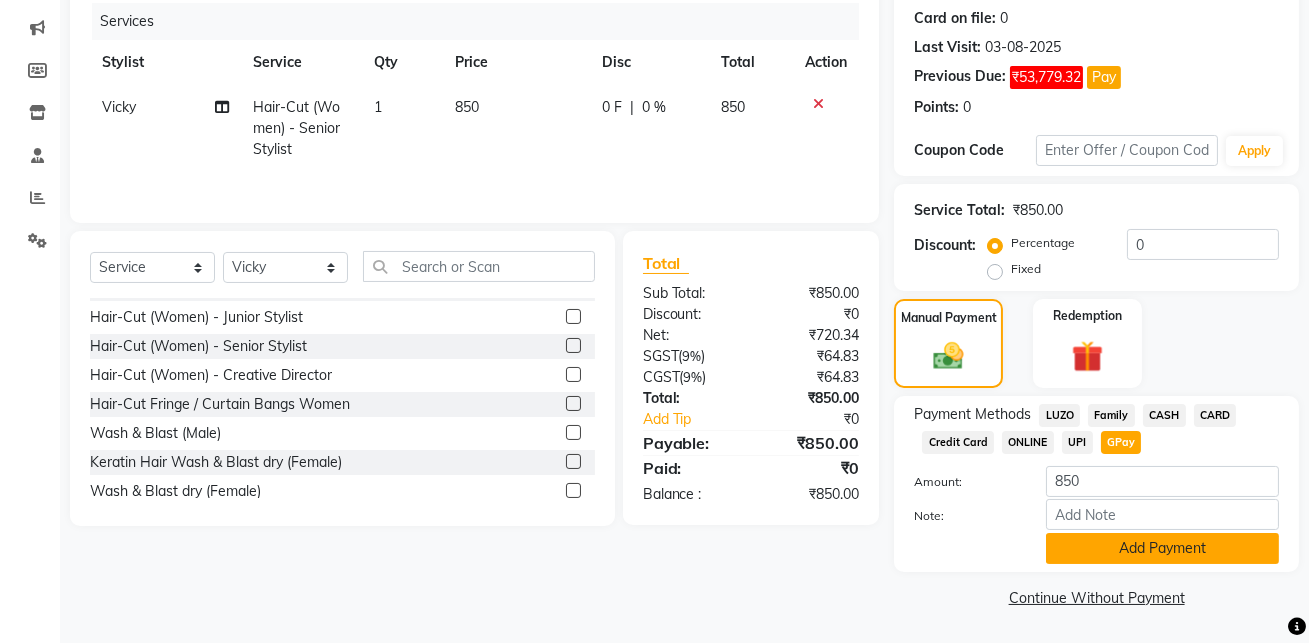 click on "Add Payment" 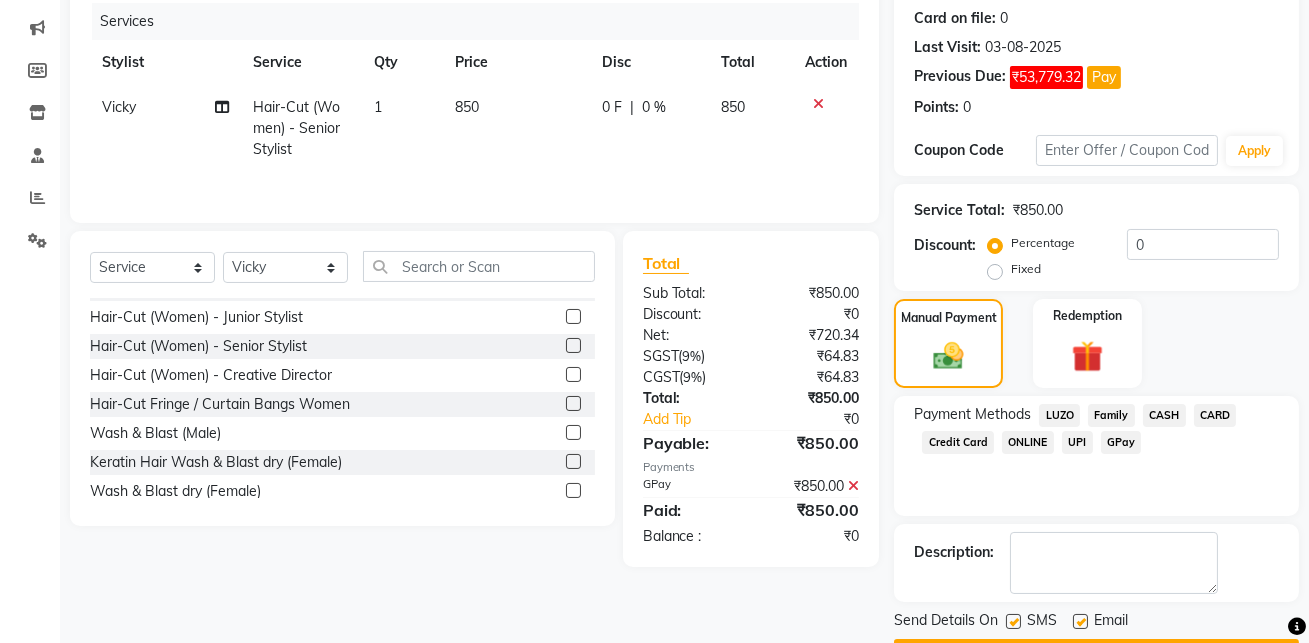 scroll, scrollTop: 301, scrollLeft: 0, axis: vertical 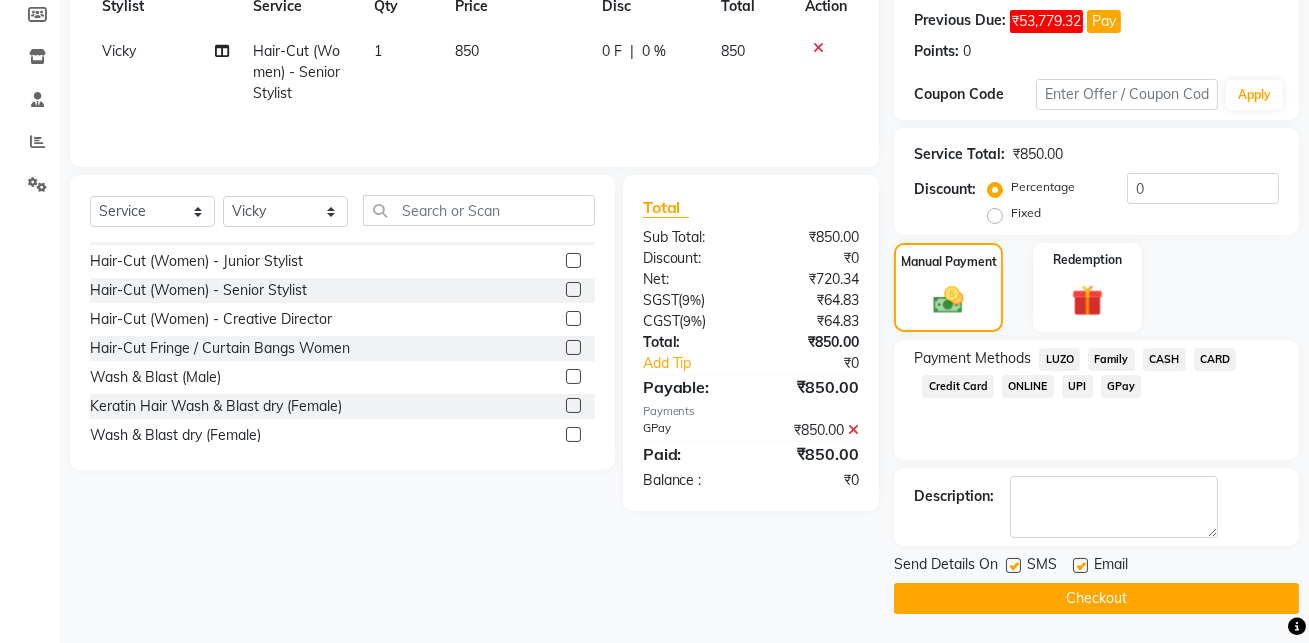 click 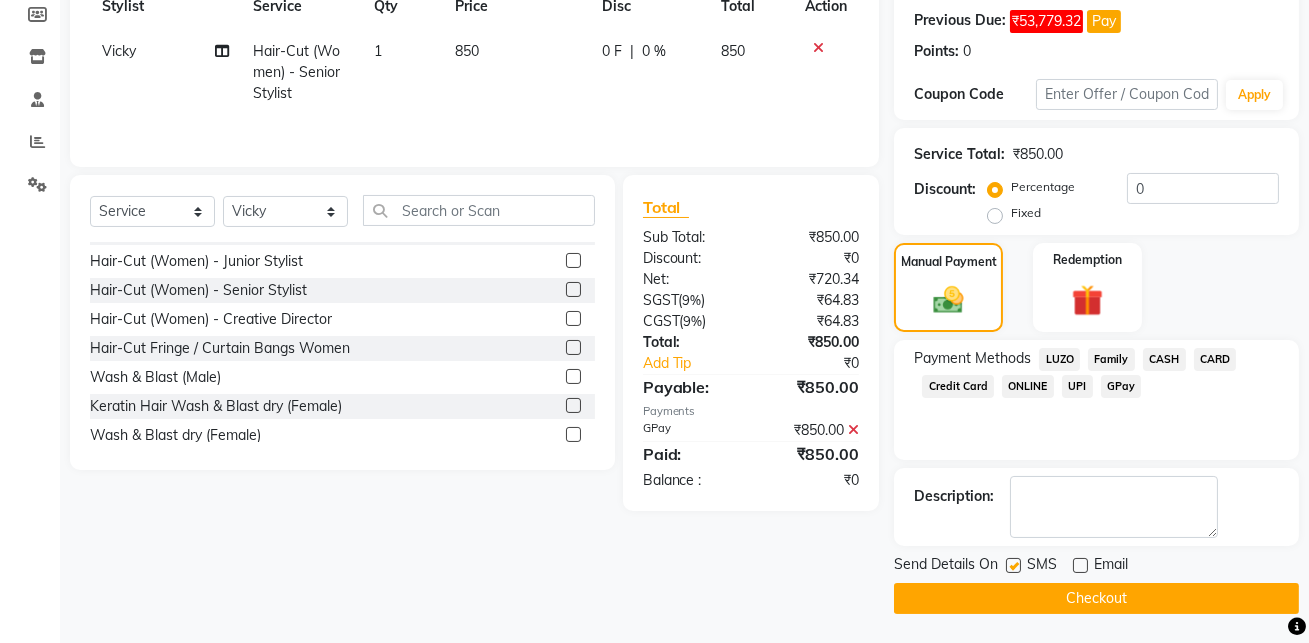 click 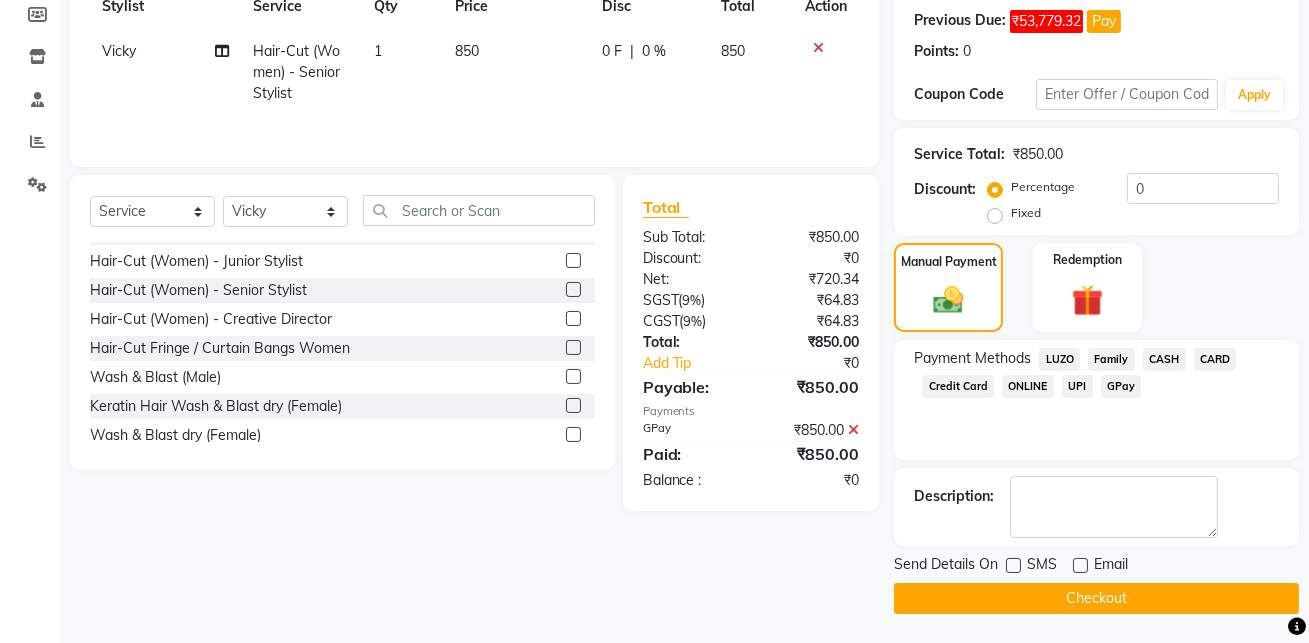 click on "Checkout" 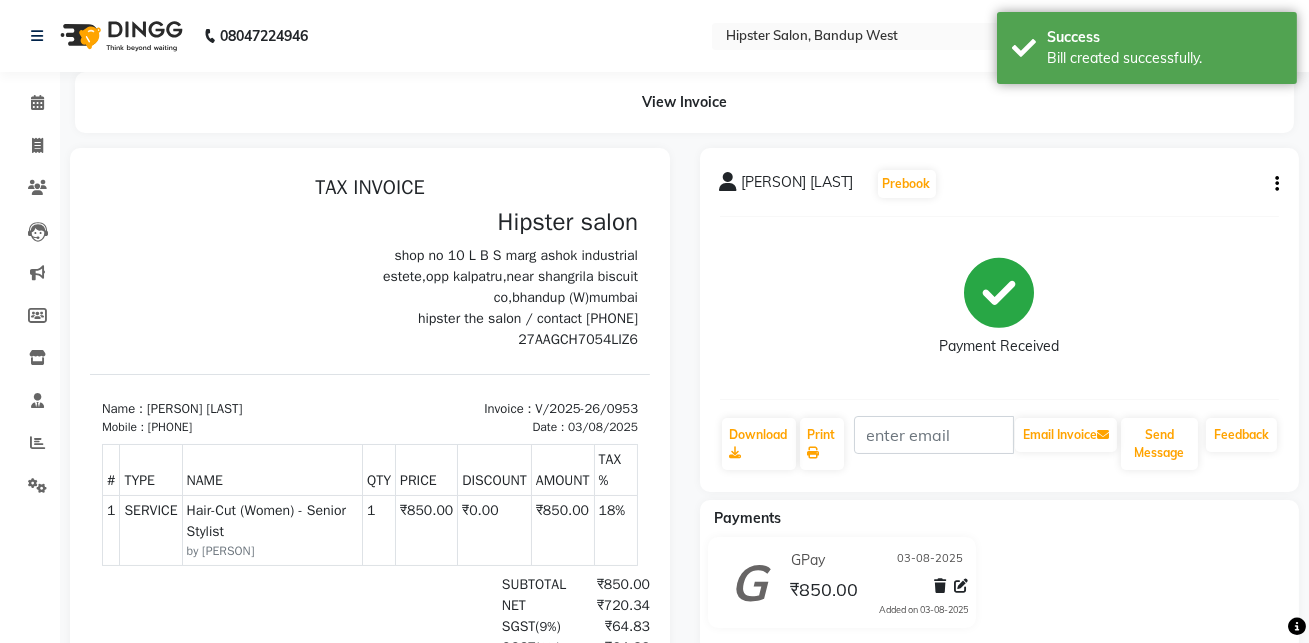 scroll, scrollTop: 0, scrollLeft: 0, axis: both 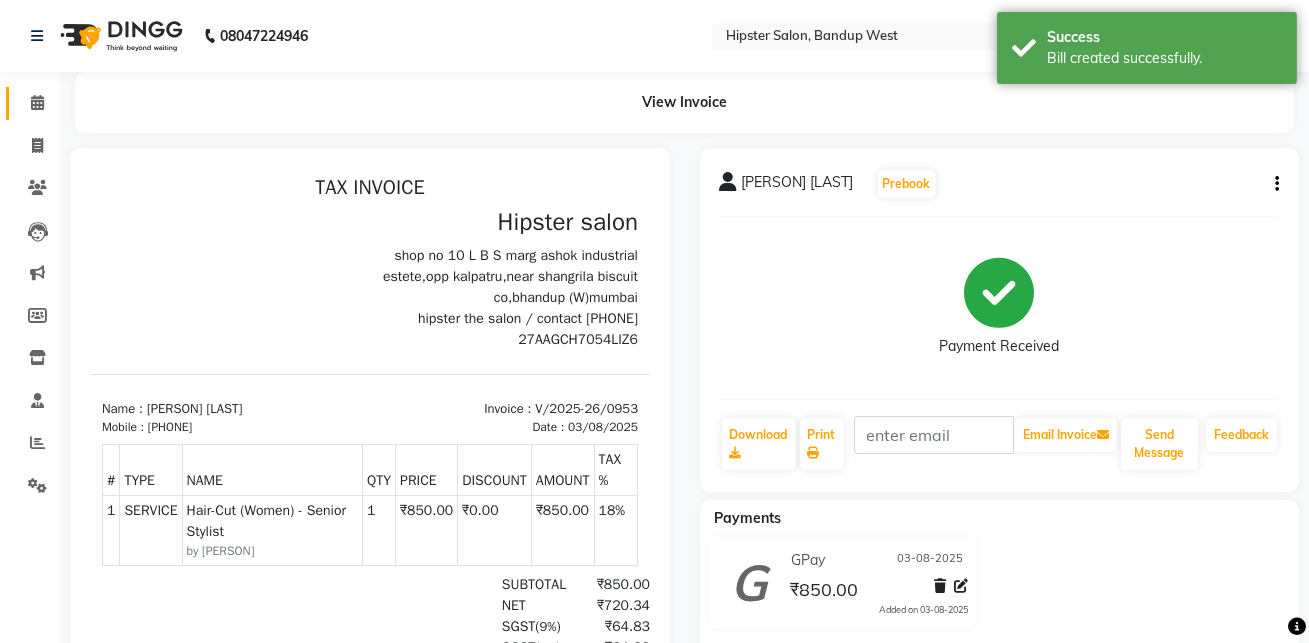 click 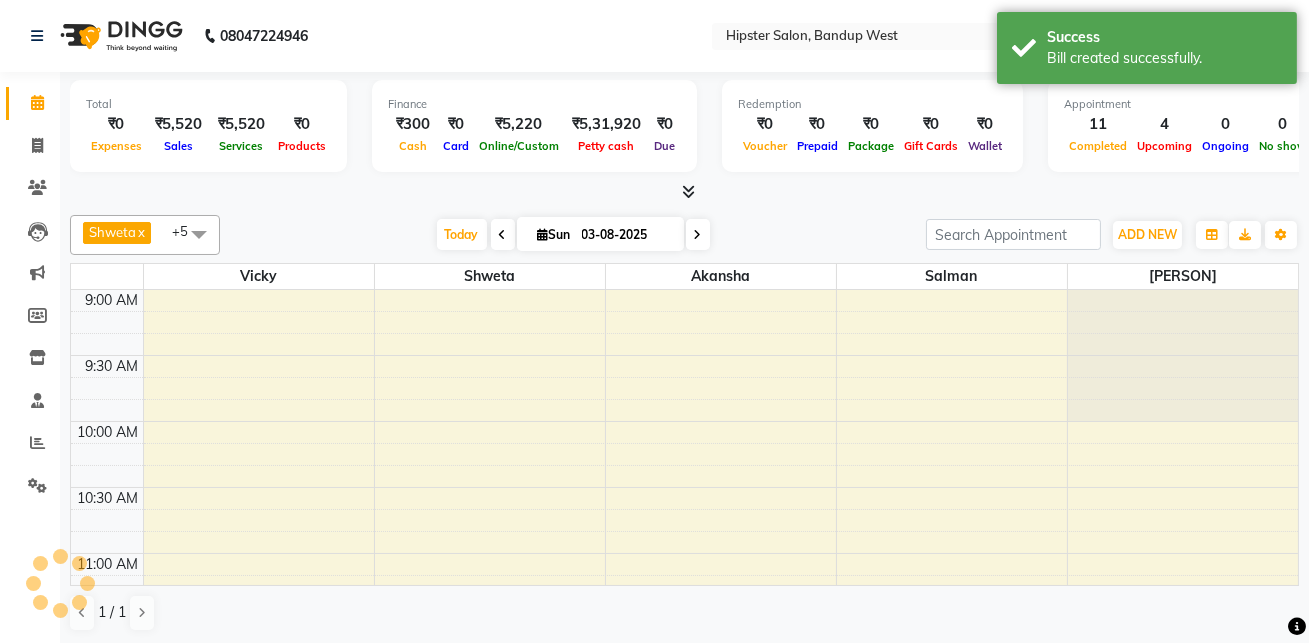 scroll, scrollTop: 0, scrollLeft: 0, axis: both 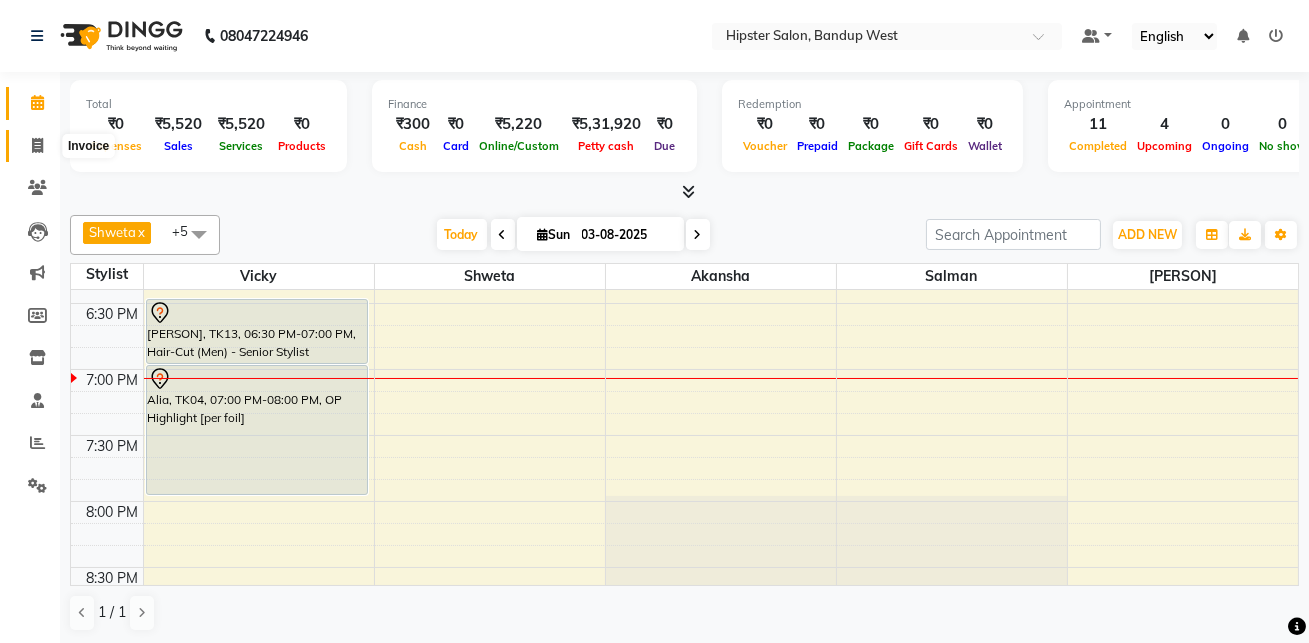click 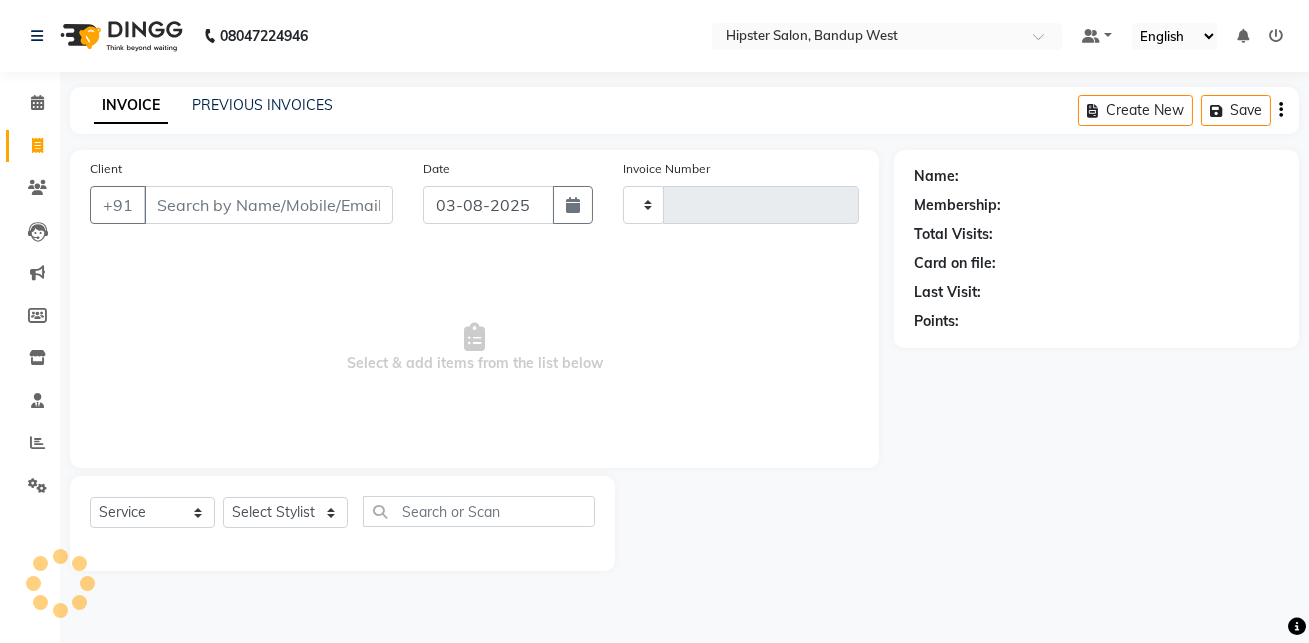 type on "0954" 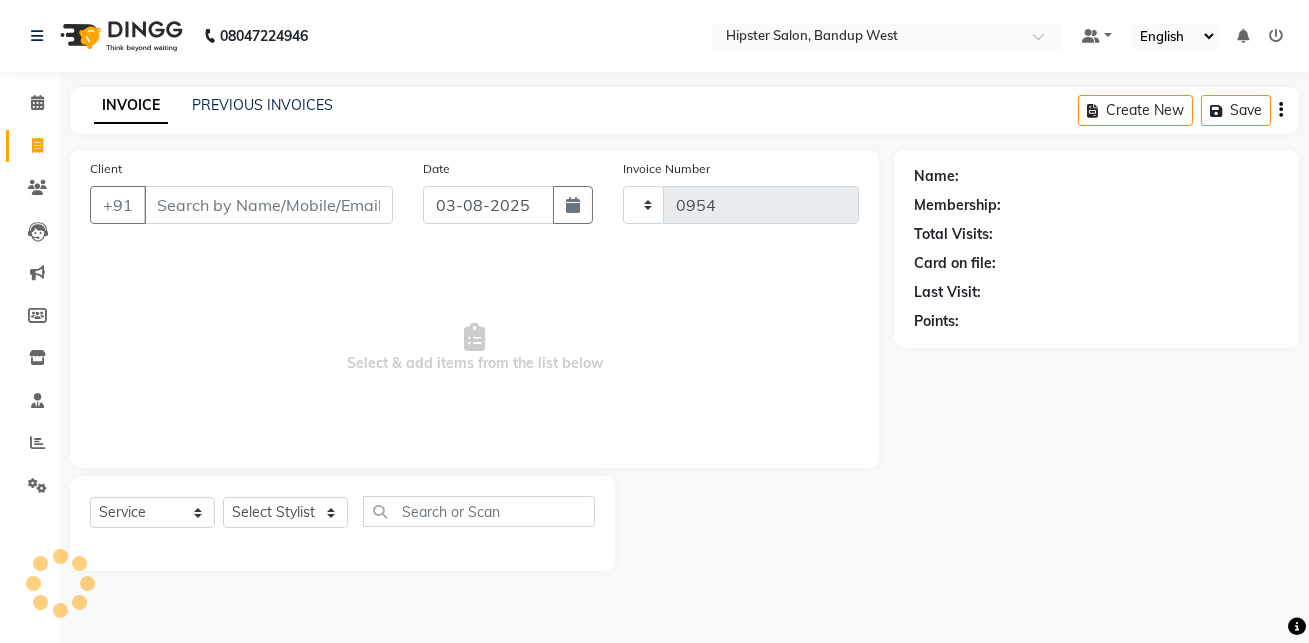 select on "6746" 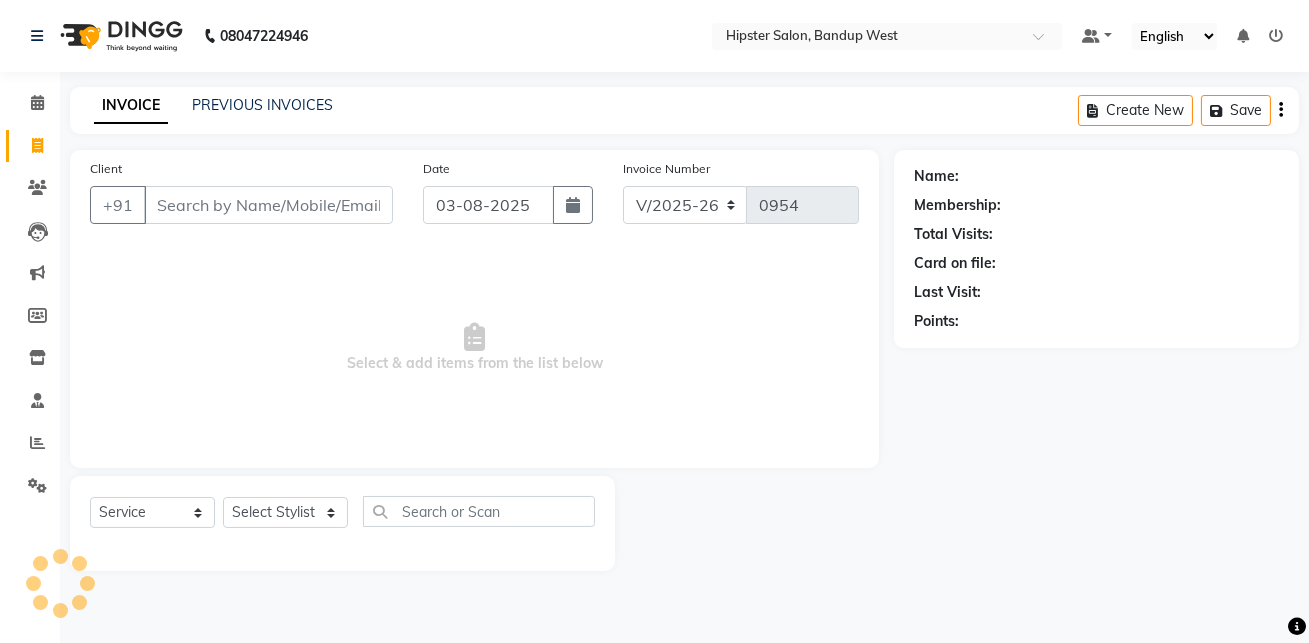 click on "Client" at bounding box center [268, 205] 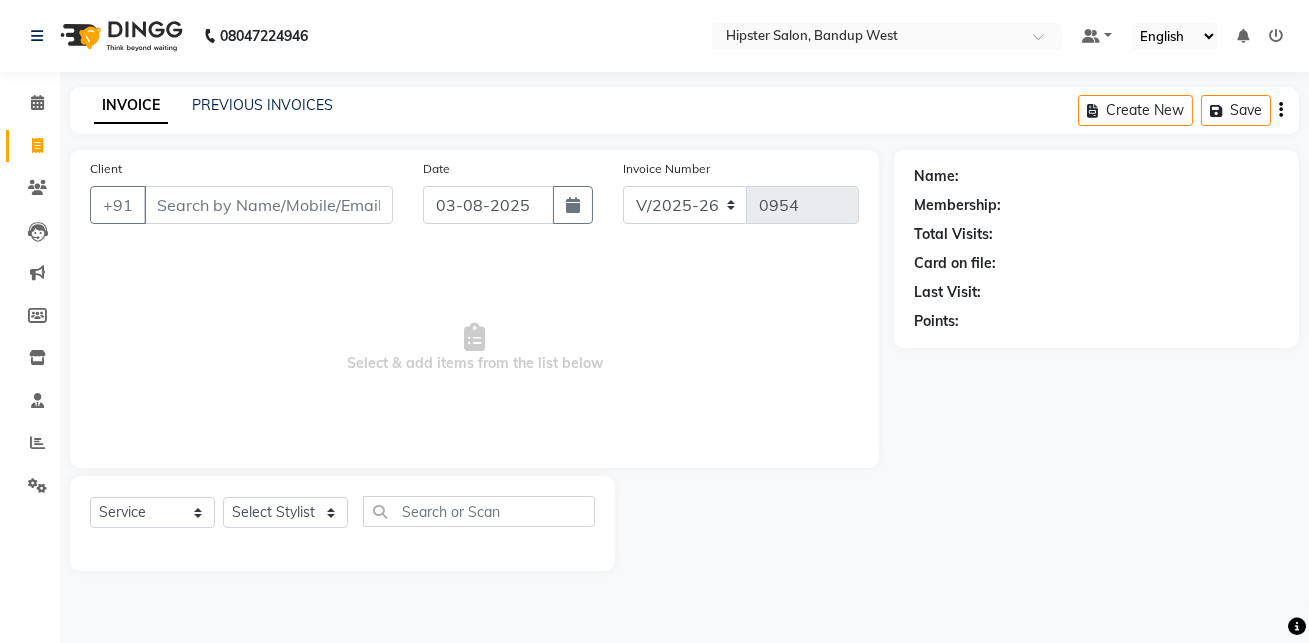 click on "Client" at bounding box center (268, 205) 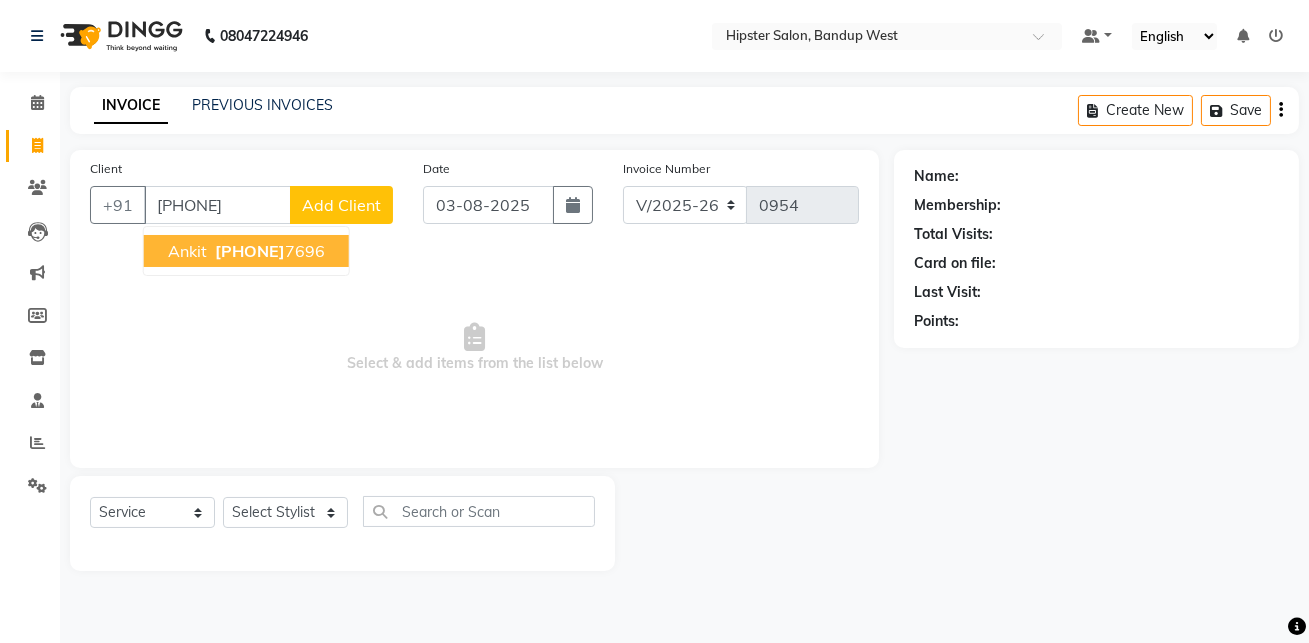 click on "[PERSON] [PHONE]" at bounding box center [246, 251] 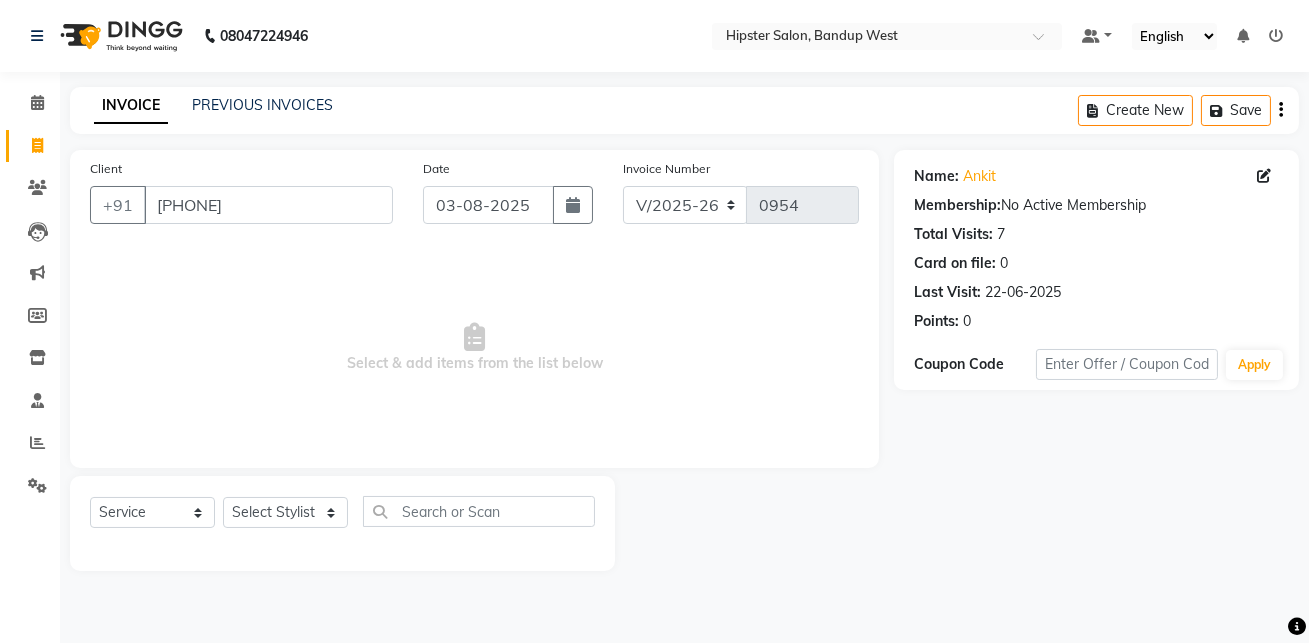 click on "Select & add items from the list below" at bounding box center [474, 348] 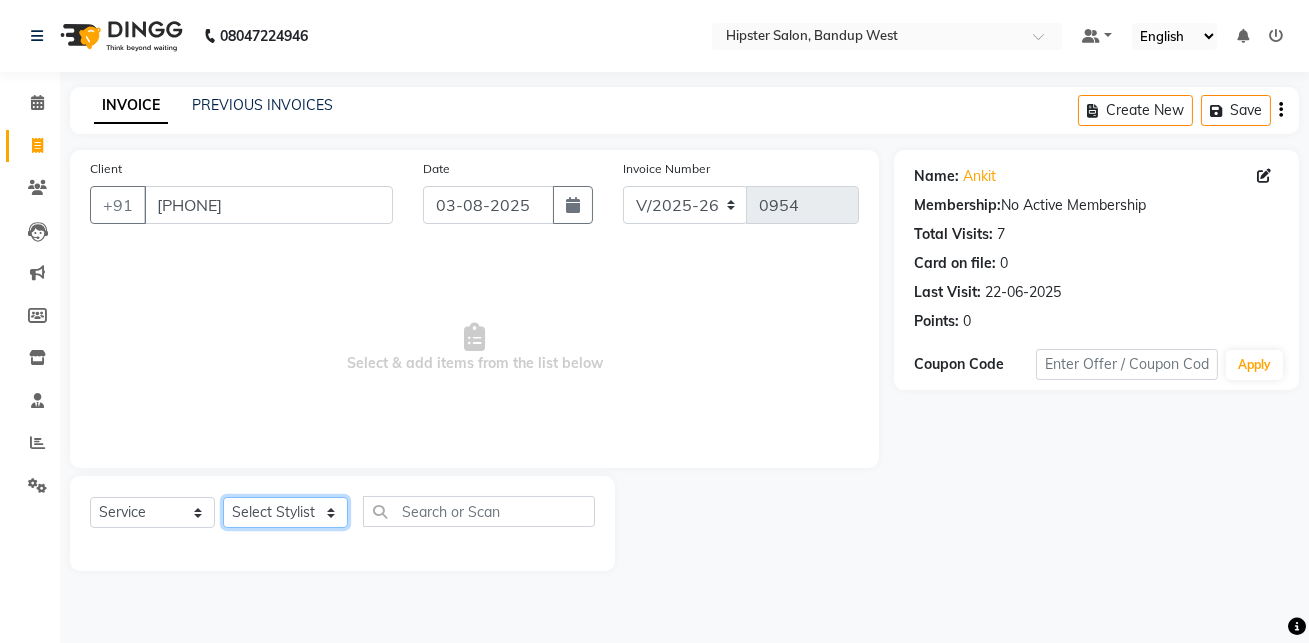 click on "Select Stylist aditya aishu akansha anup ashik Ayushi bhavin sir Irshad lucky manisha meet minaz neelam pritesh PUNAM raju REKHA salman Shweta vaibhav Vicky" 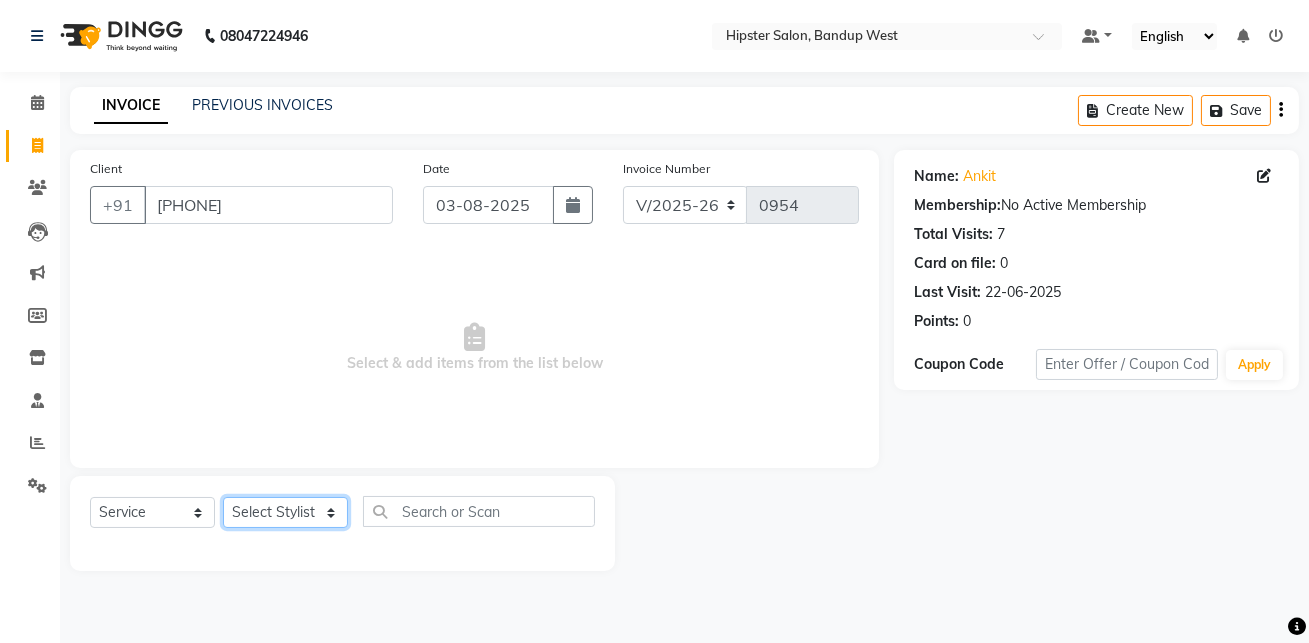 select on "53140" 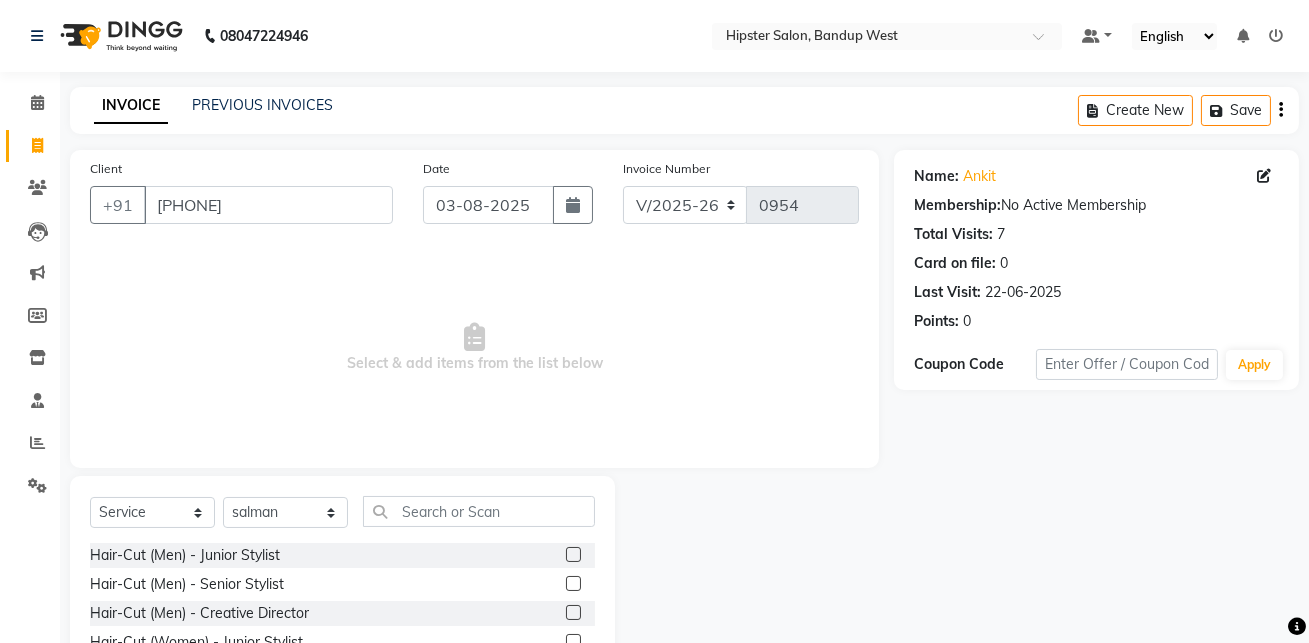 click 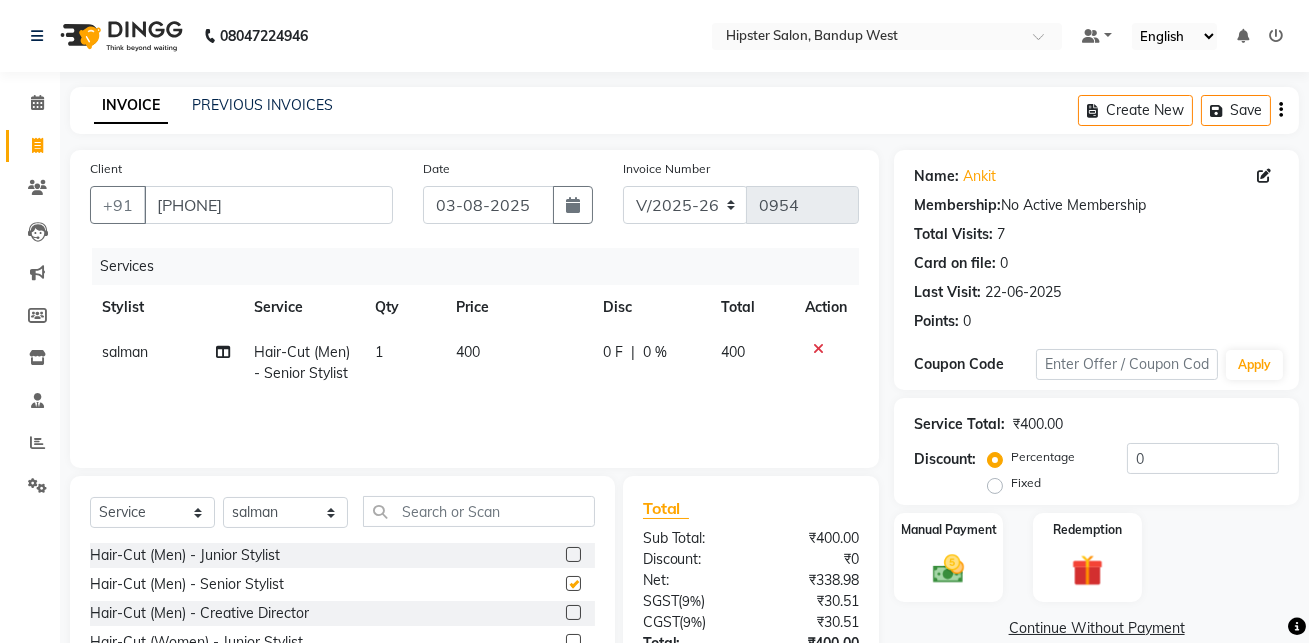 checkbox on "false" 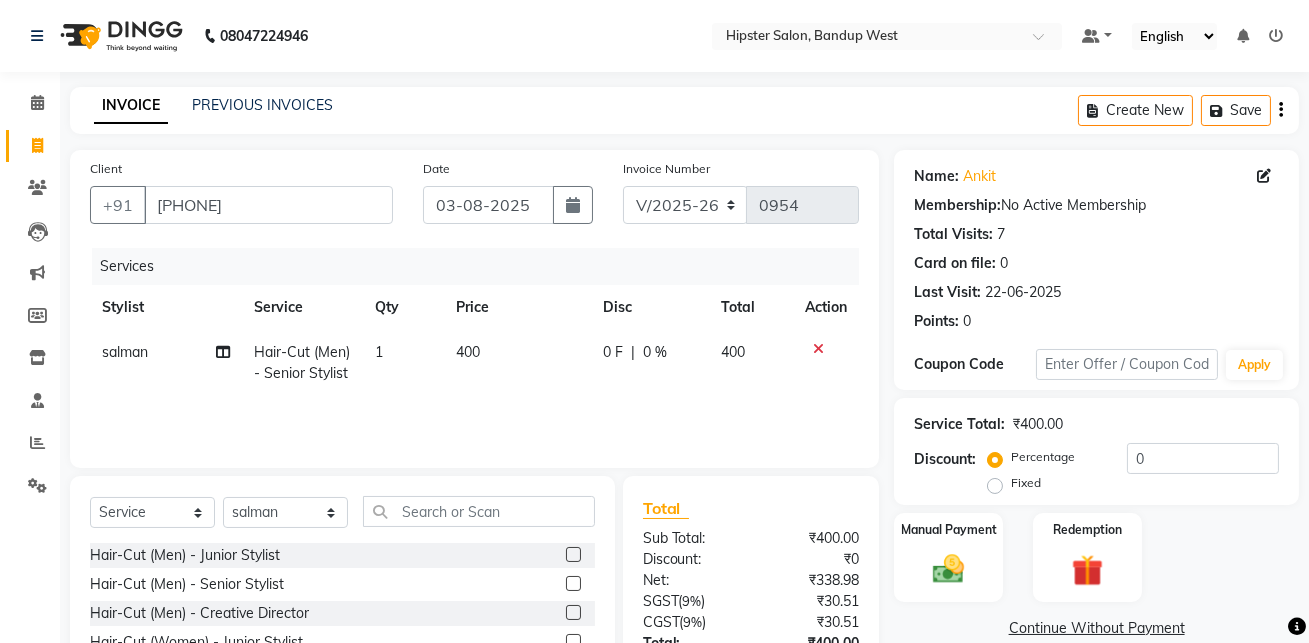 scroll, scrollTop: 159, scrollLeft: 0, axis: vertical 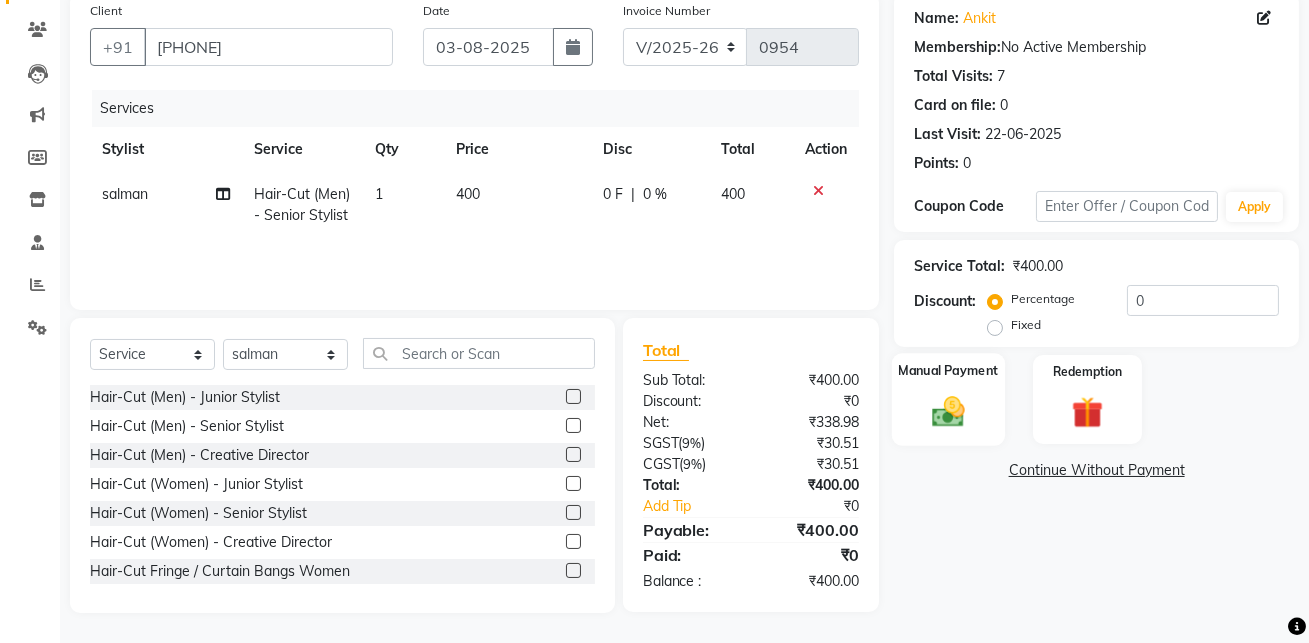 click on "Manual Payment" 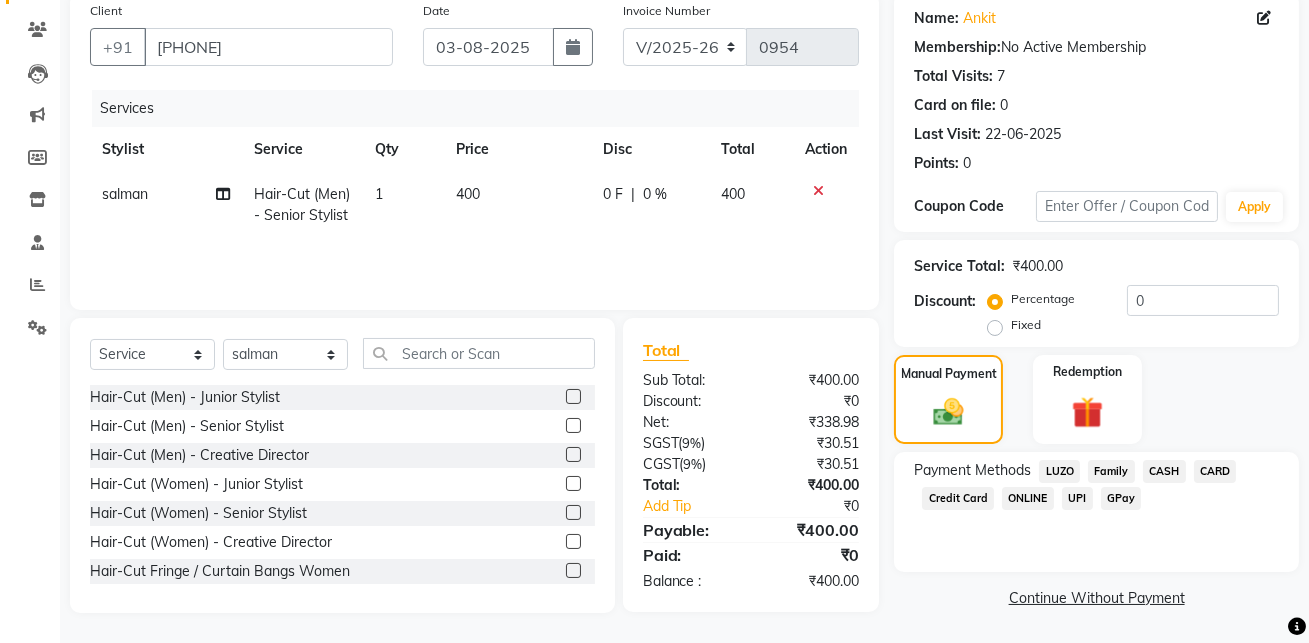 click on "GPay" 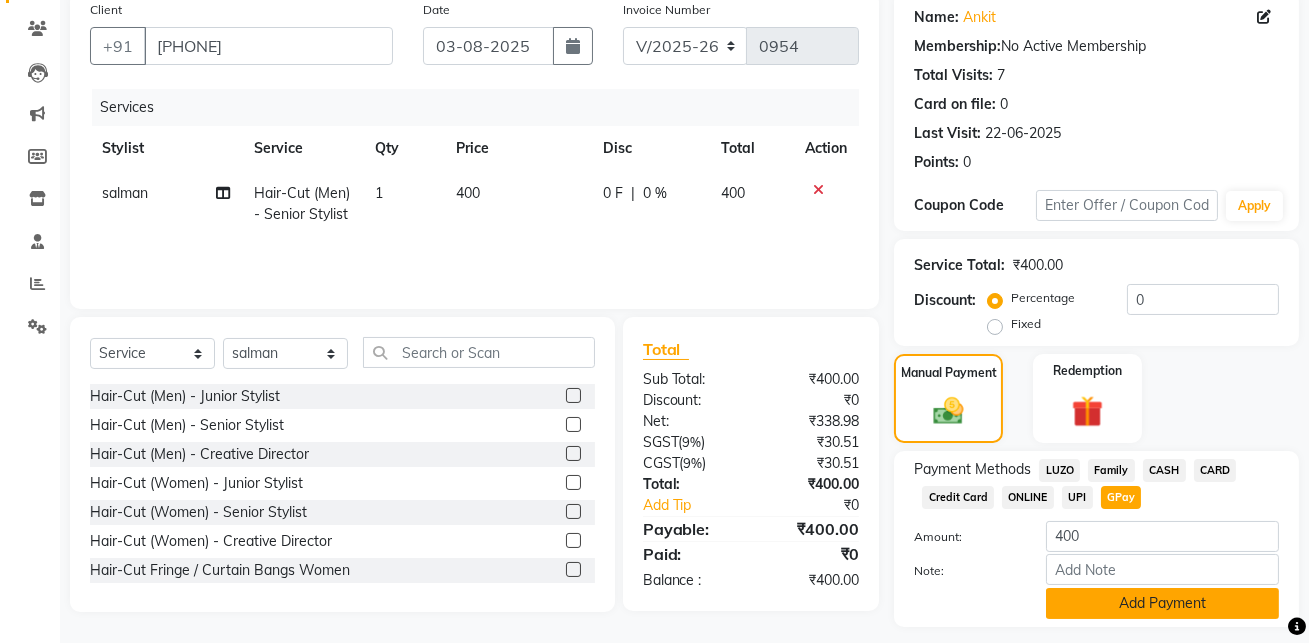 scroll, scrollTop: 214, scrollLeft: 0, axis: vertical 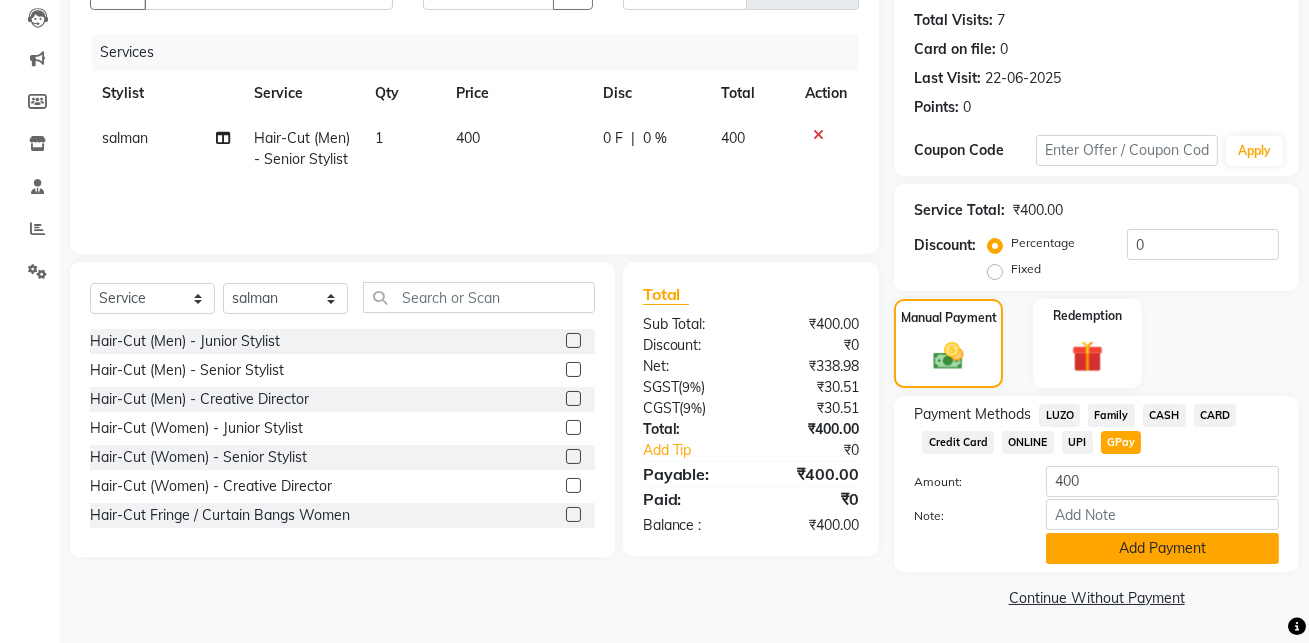click on "Add Payment" 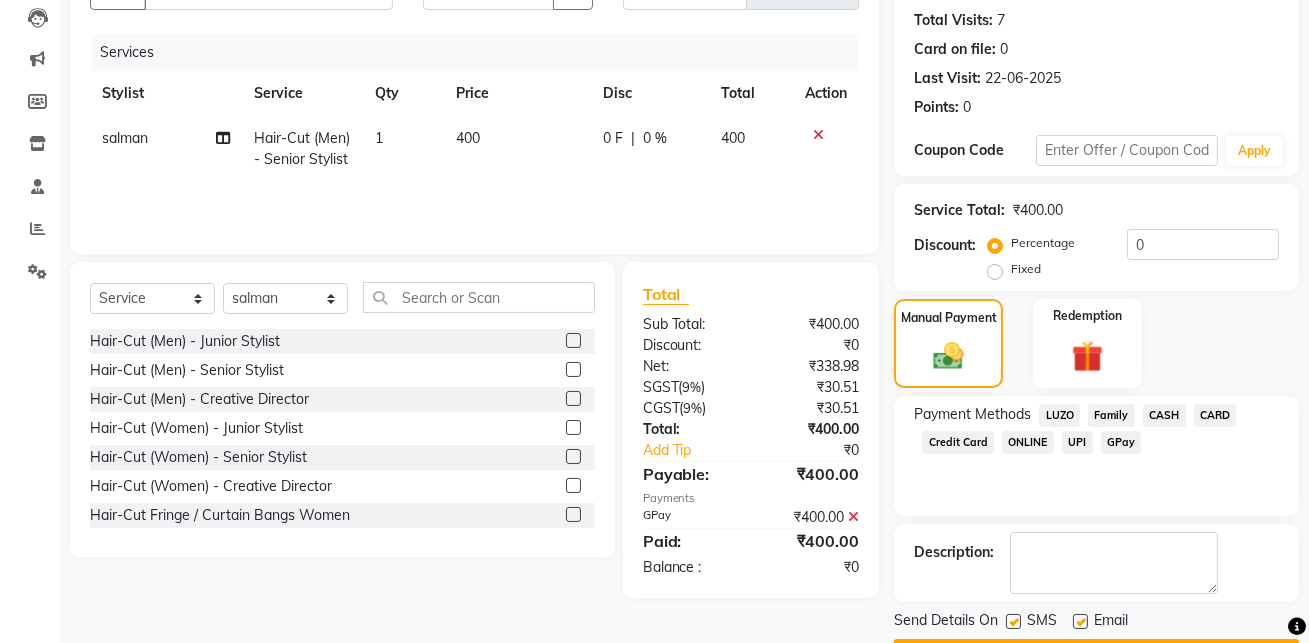 scroll, scrollTop: 270, scrollLeft: 0, axis: vertical 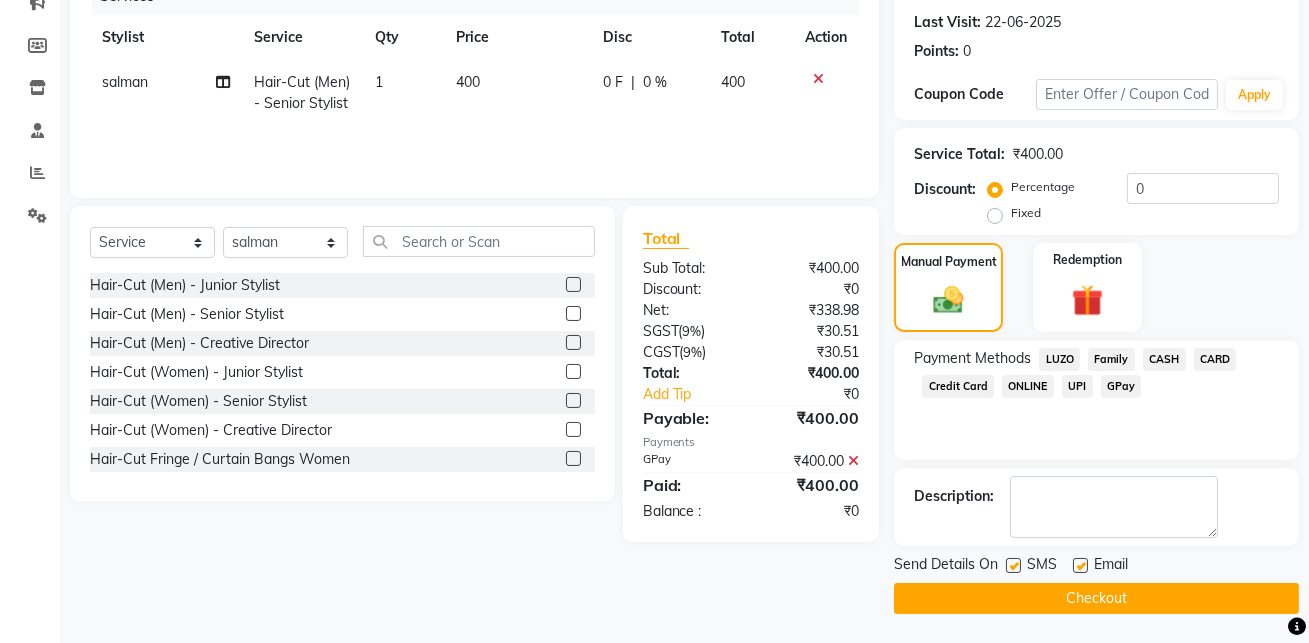 click on "Checkout" 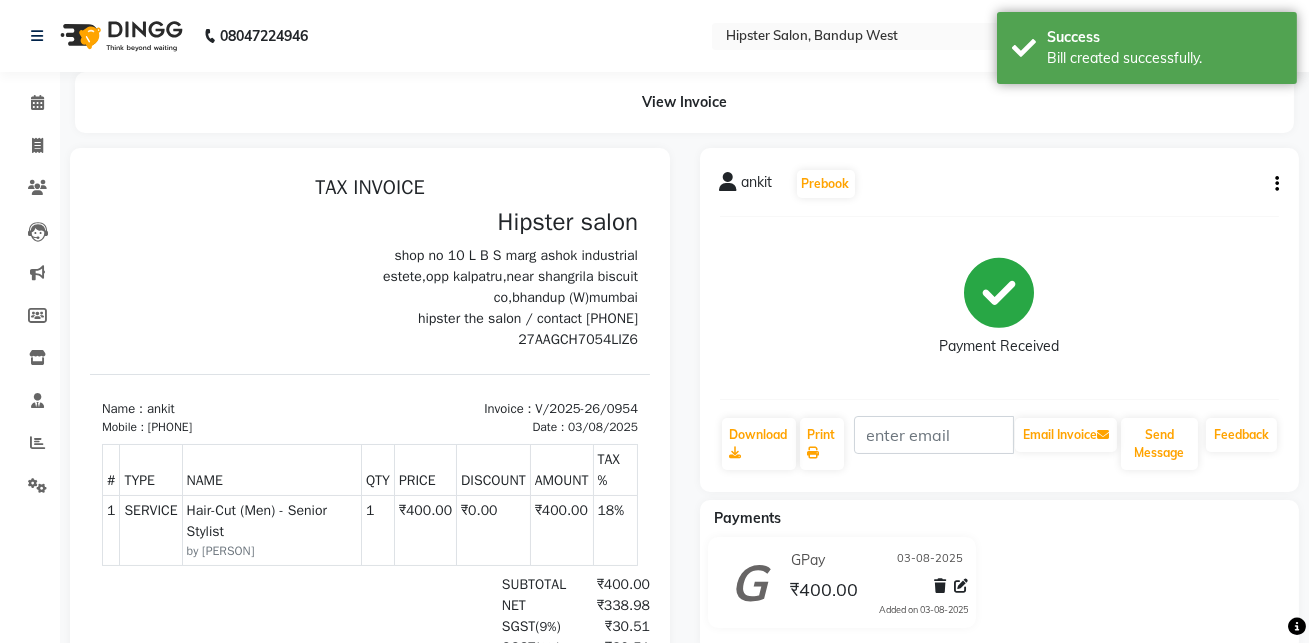 scroll, scrollTop: 0, scrollLeft: 0, axis: both 